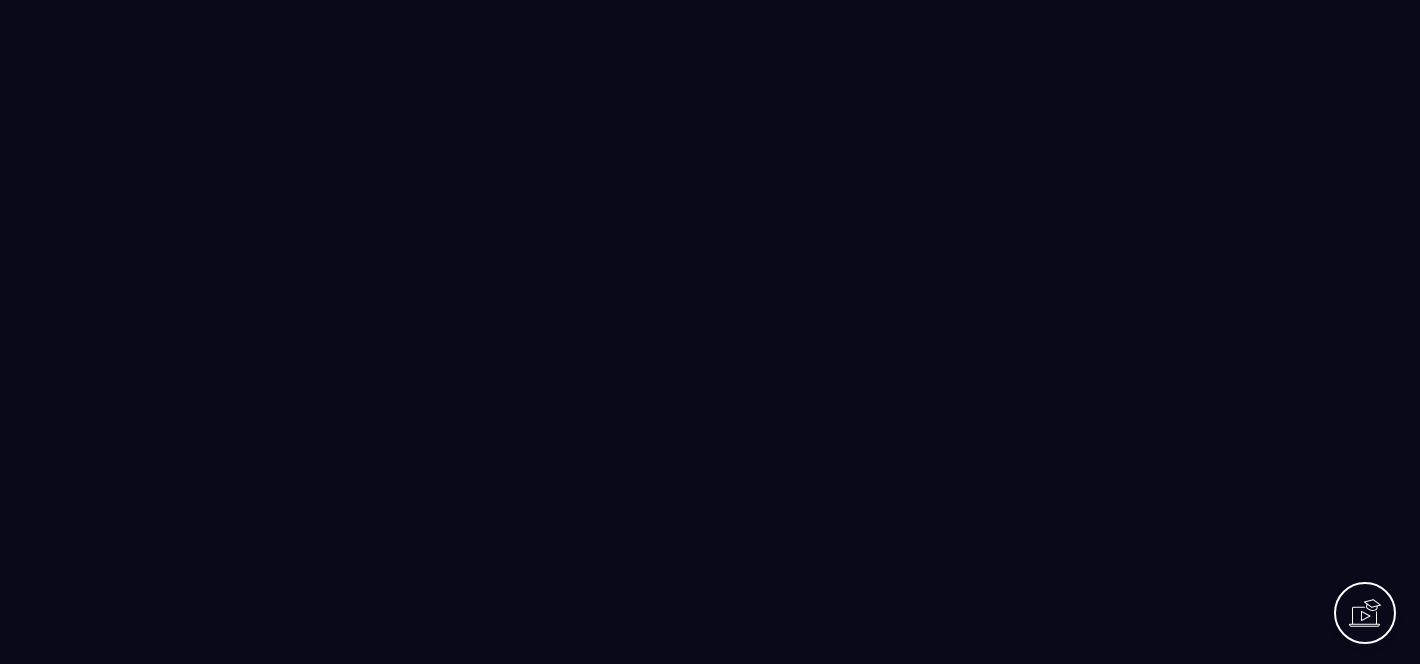 scroll, scrollTop: 0, scrollLeft: 0, axis: both 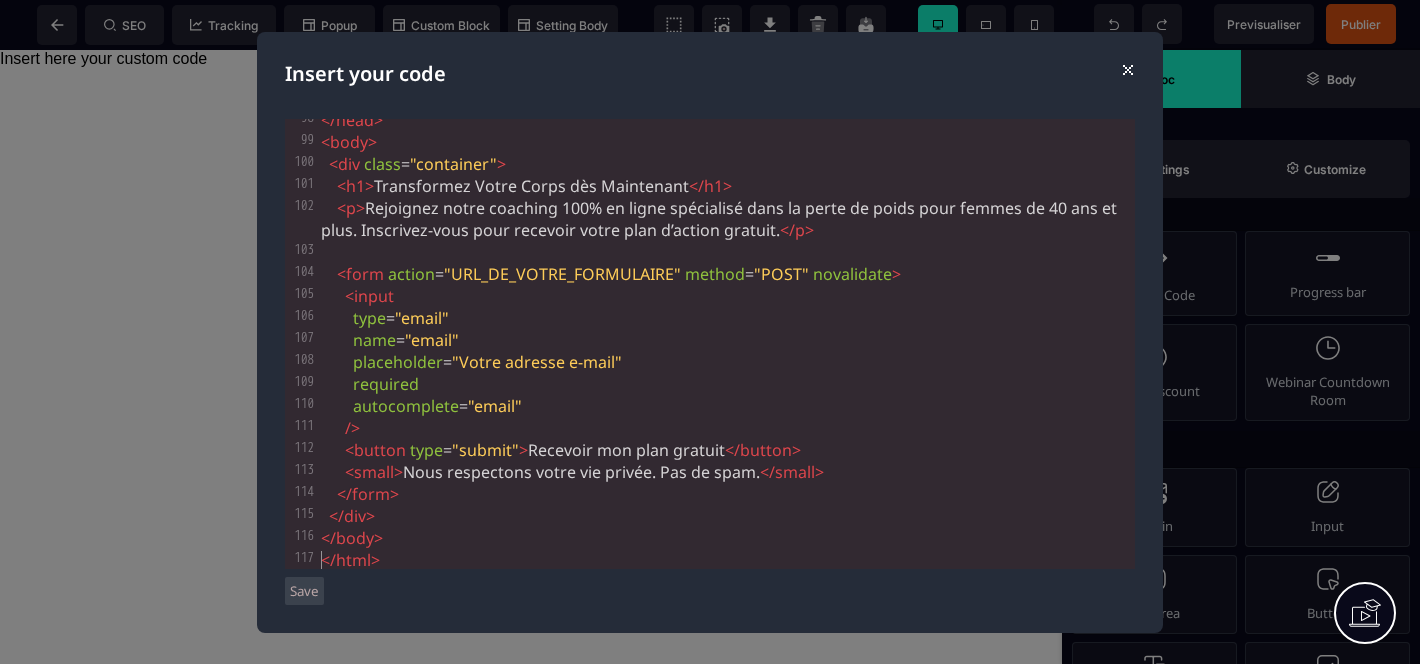 click on "Save" at bounding box center (304, 591) 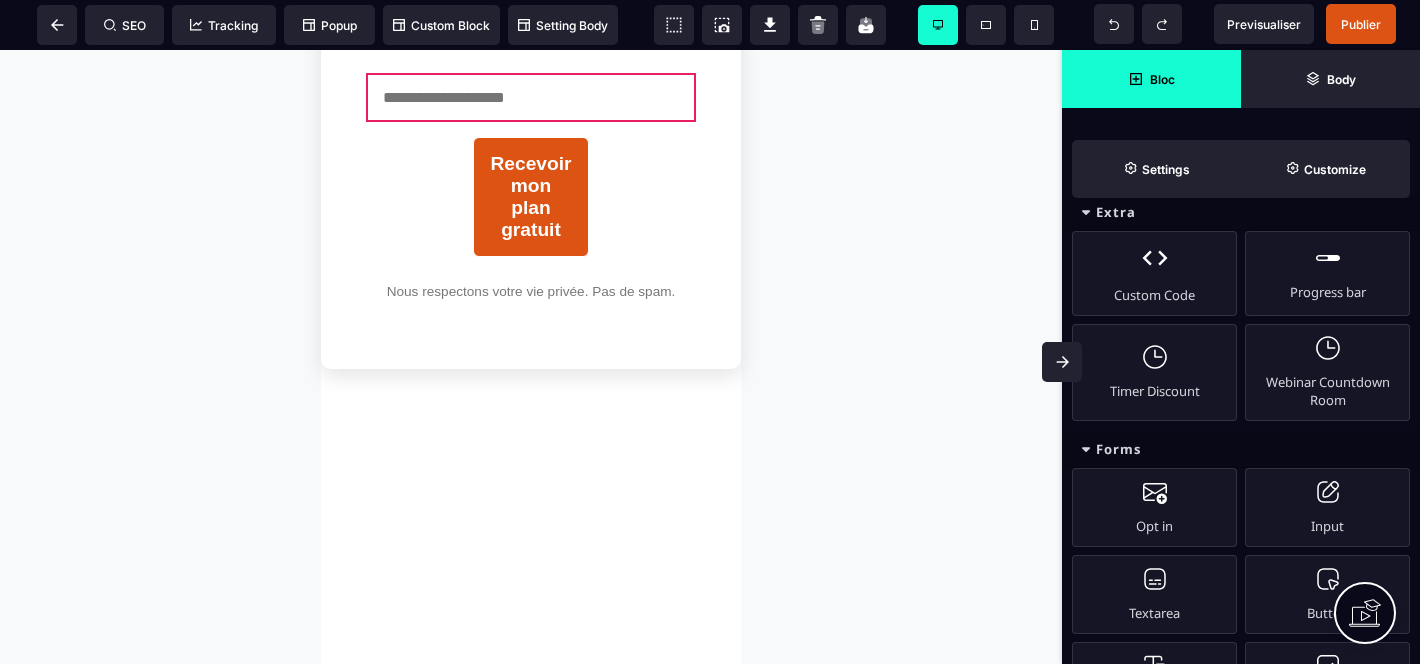 click on "Page de capture - Coaching Perte de Poids Transformez Votre Corps dès Maintenant Rejoignez notre coaching 100% en ligne spécialisé dans la perte de poids pour femmes de 40 ans et plus. Inscrivez-vous pour recevoir votre plan d’action gratuit. Recevoir mon plan gratuit Nous respectons votre vie privée. Pas de spam." at bounding box center [531, 357] 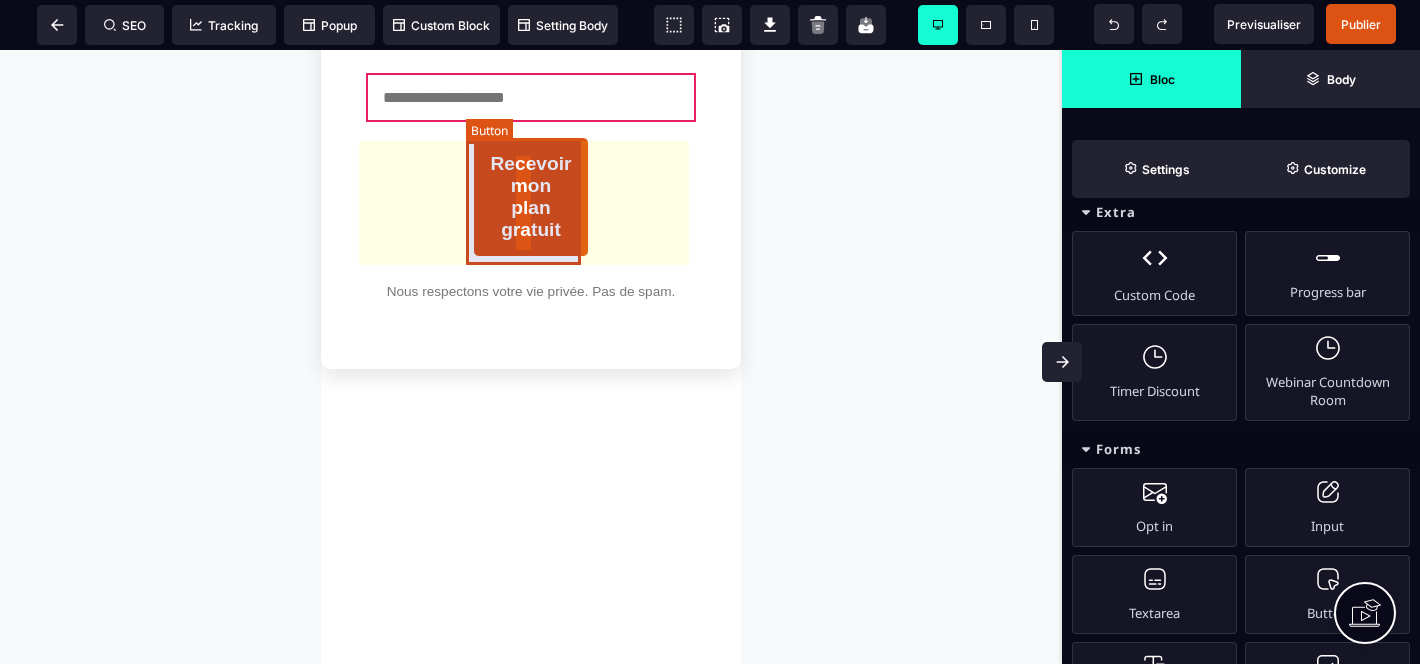 click on "Recevoir mon plan gratuit" at bounding box center [531, 197] 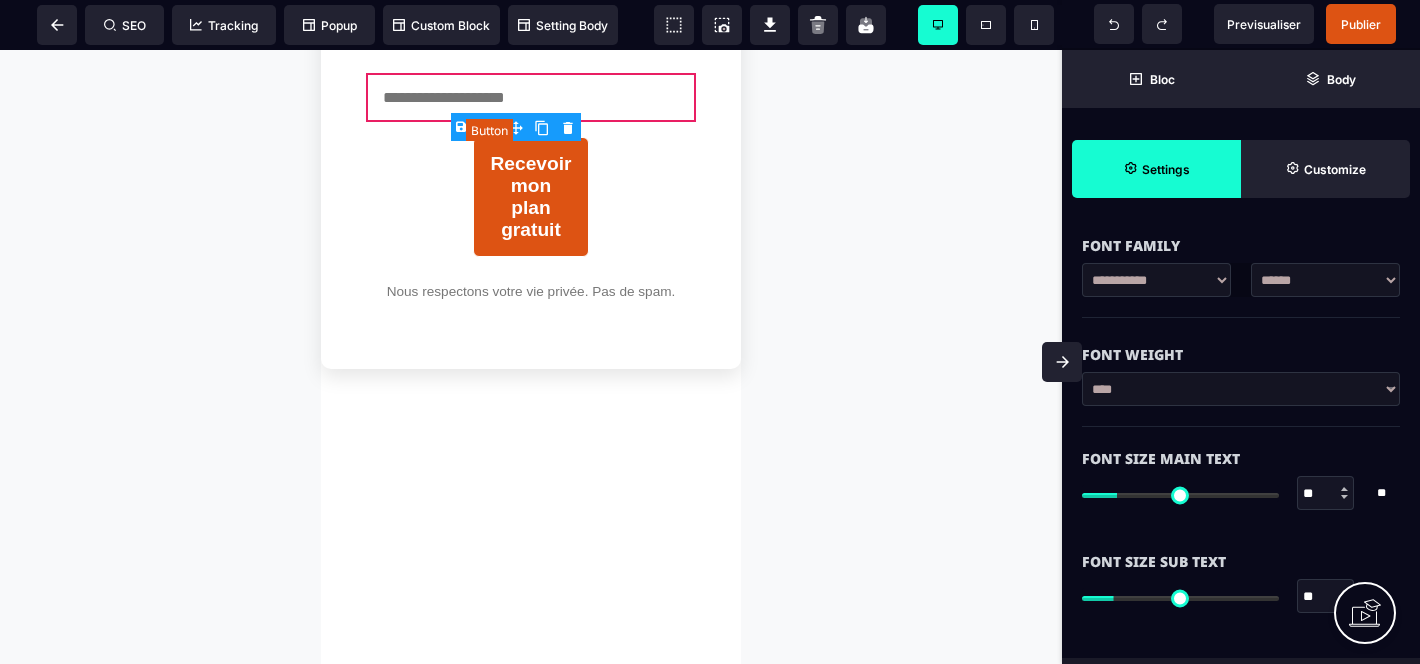 scroll, scrollTop: 0, scrollLeft: 0, axis: both 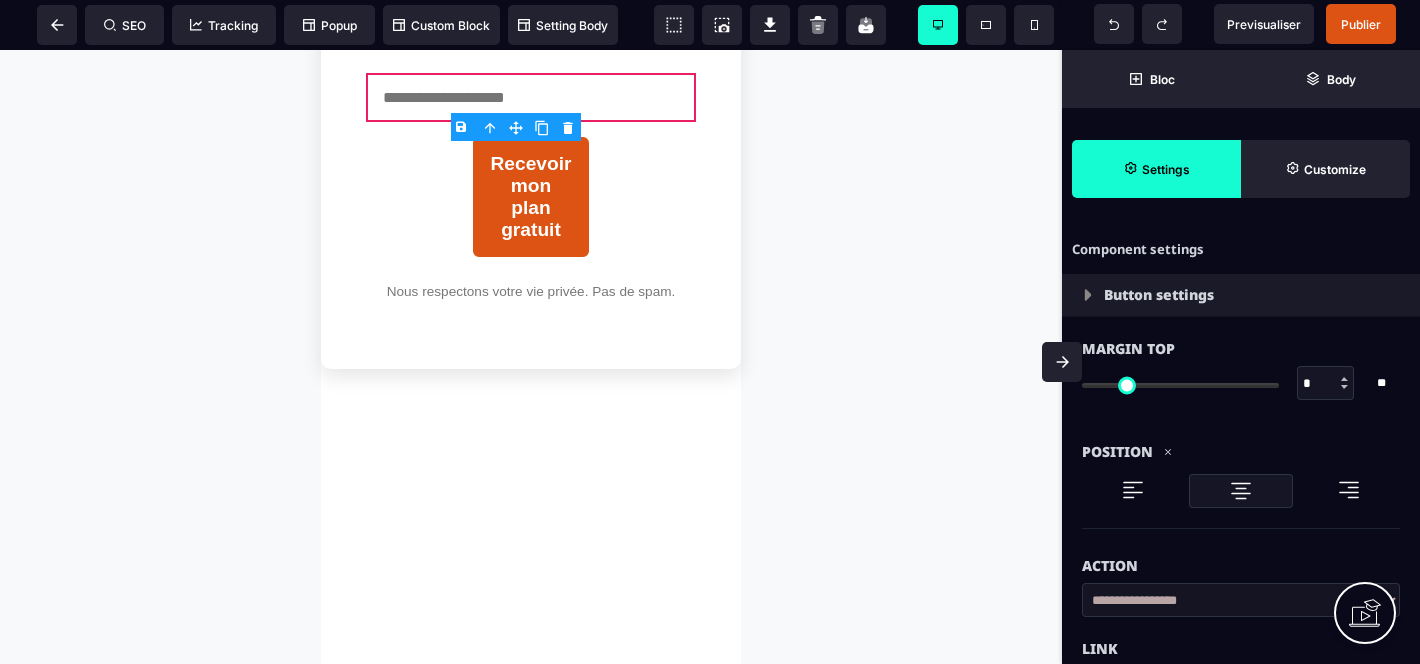 click on "Page de capture - Coaching Perte de Poids Transformez Votre Corps dès Maintenant Rejoignez notre coaching 100% en ligne spécialisé dans la perte de poids pour femmes de 40 ans et plus. Inscrivez-vous pour recevoir votre plan d’action gratuit. Recevoir mon plan gratuit Nous respectons votre vie privée. Pas de spam." at bounding box center (531, 357) 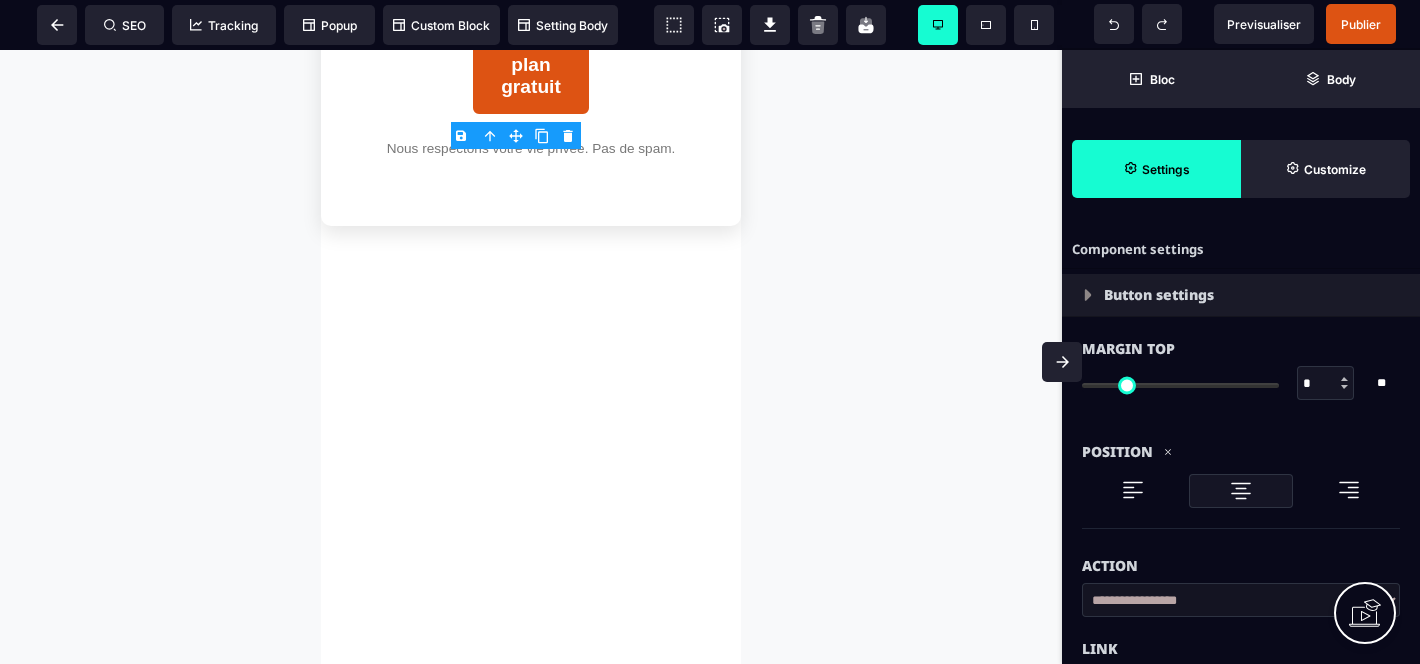 scroll, scrollTop: 218, scrollLeft: 0, axis: vertical 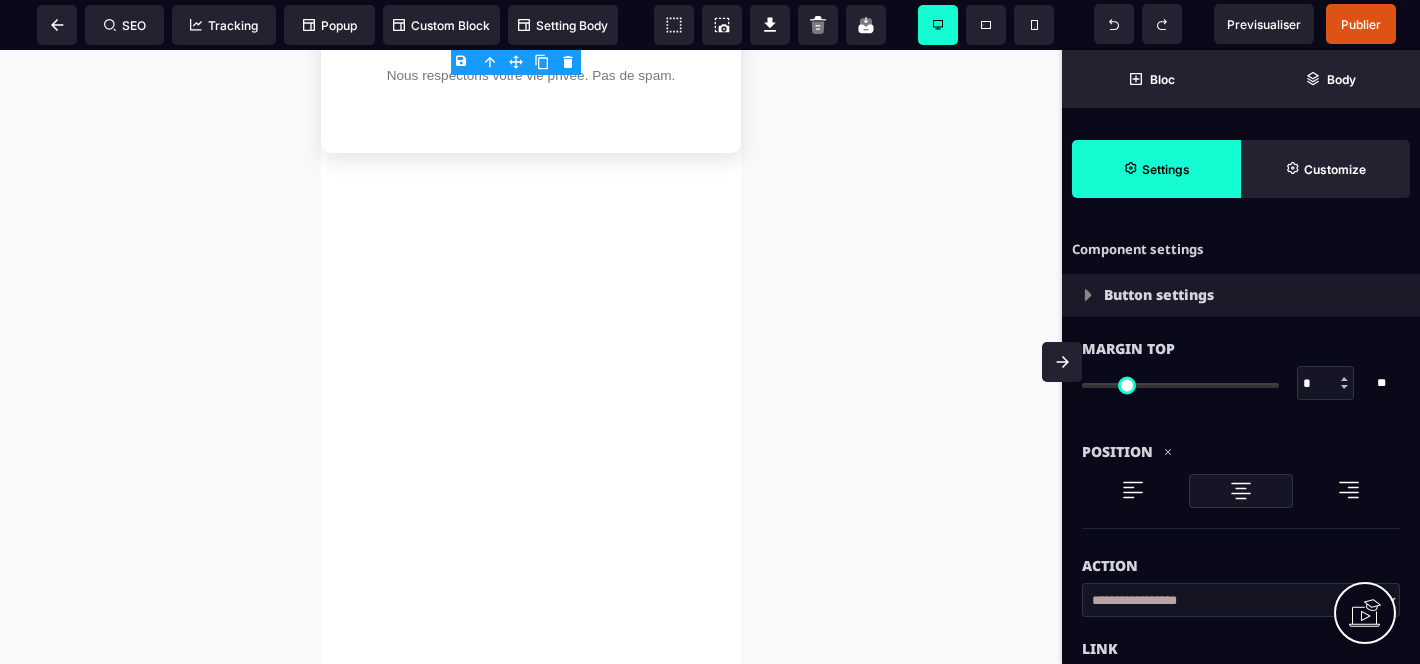 click on "Page de capture - Coaching Perte de Poids Transformez Votre Corps dès Maintenant Rejoignez notre coaching 100% en ligne spécialisé dans la perte de poids pour femmes de 40 ans et plus. Inscrivez-vous pour recevoir votre plan d’action gratuit. Recevoir mon plan gratuit Nous respectons votre vie privée. Pas de spam." at bounding box center [531, 141] 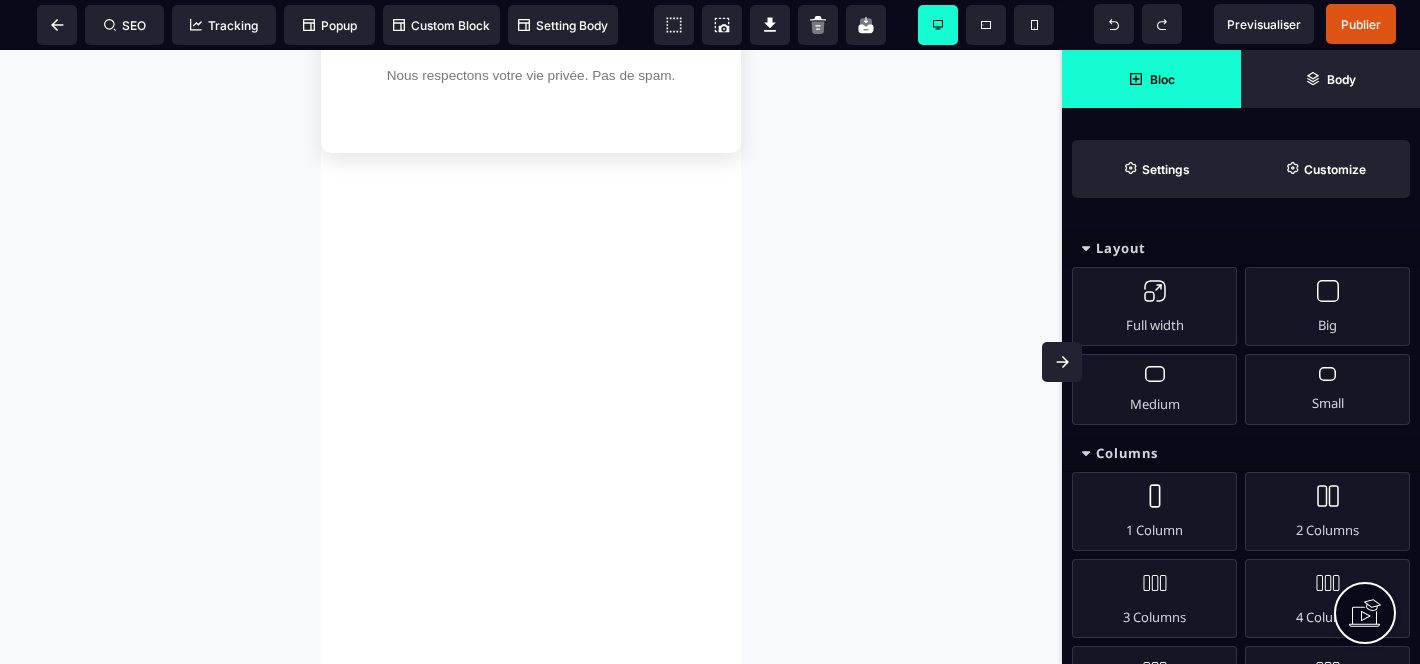 click on "Page de capture - Coaching Perte de Poids Transformez Votre Corps dès Maintenant Rejoignez notre coaching 100% en ligne spécialisé dans la perte de poids pour femmes de 40 ans et plus. Inscrivez-vous pour recevoir votre plan d’action gratuit. Recevoir mon plan gratuit Nous respectons votre vie privée. Pas de spam." at bounding box center (531, 141) 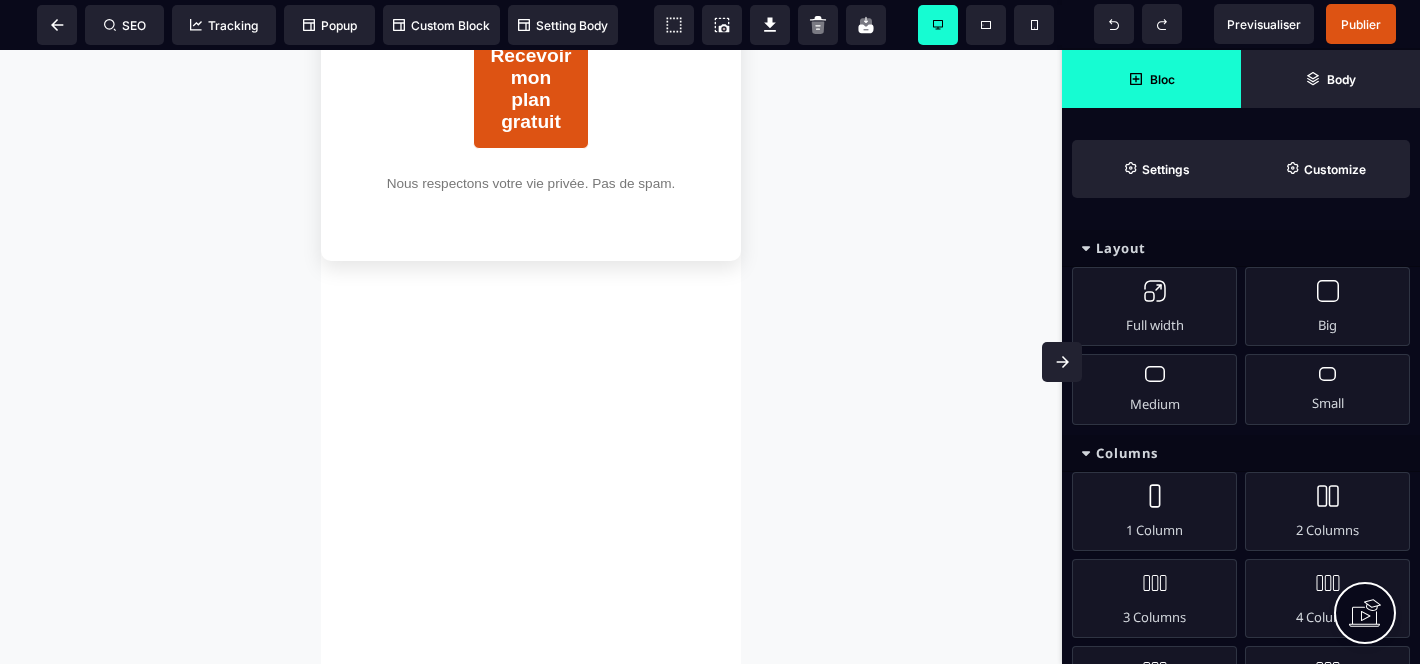 scroll, scrollTop: 0, scrollLeft: 0, axis: both 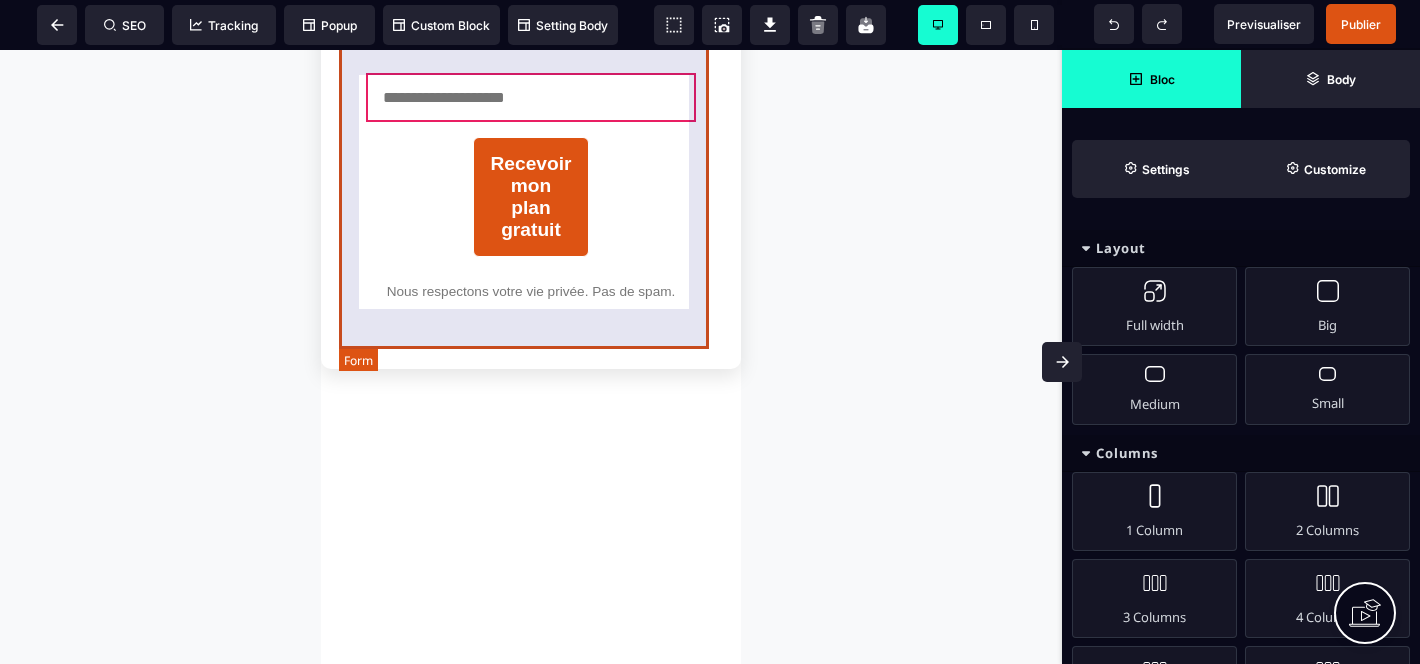 click on "Recevoir mon plan gratuit Nous respectons votre vie privée. Pas de spam." at bounding box center [531, 186] 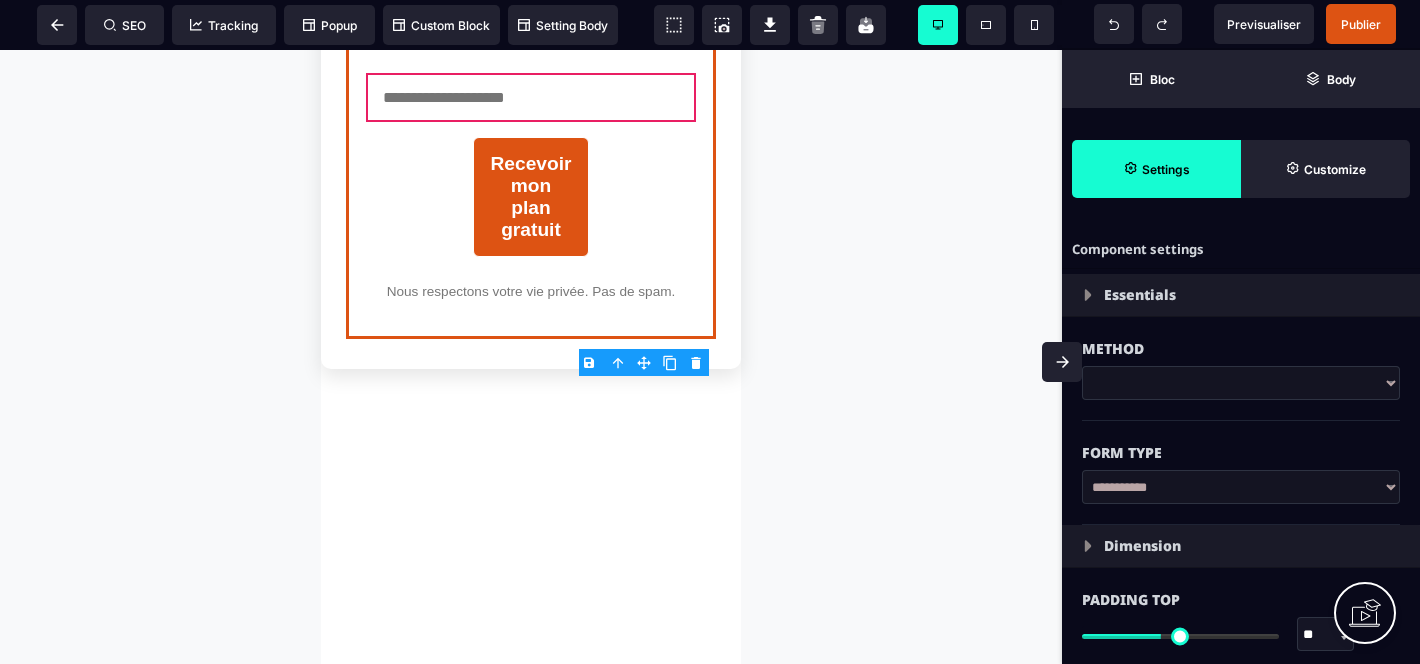 click on "Page de capture - Coaching Perte de Poids Transformez Votre Corps dès Maintenant Rejoignez notre coaching 100% en ligne spécialisé dans la perte de poids pour femmes de 40 ans et plus. Inscrivez-vous pour recevoir votre plan d’action gratuit. Recevoir mon plan gratuit Nous respectons votre vie privée. Pas de spam." at bounding box center [531, 357] 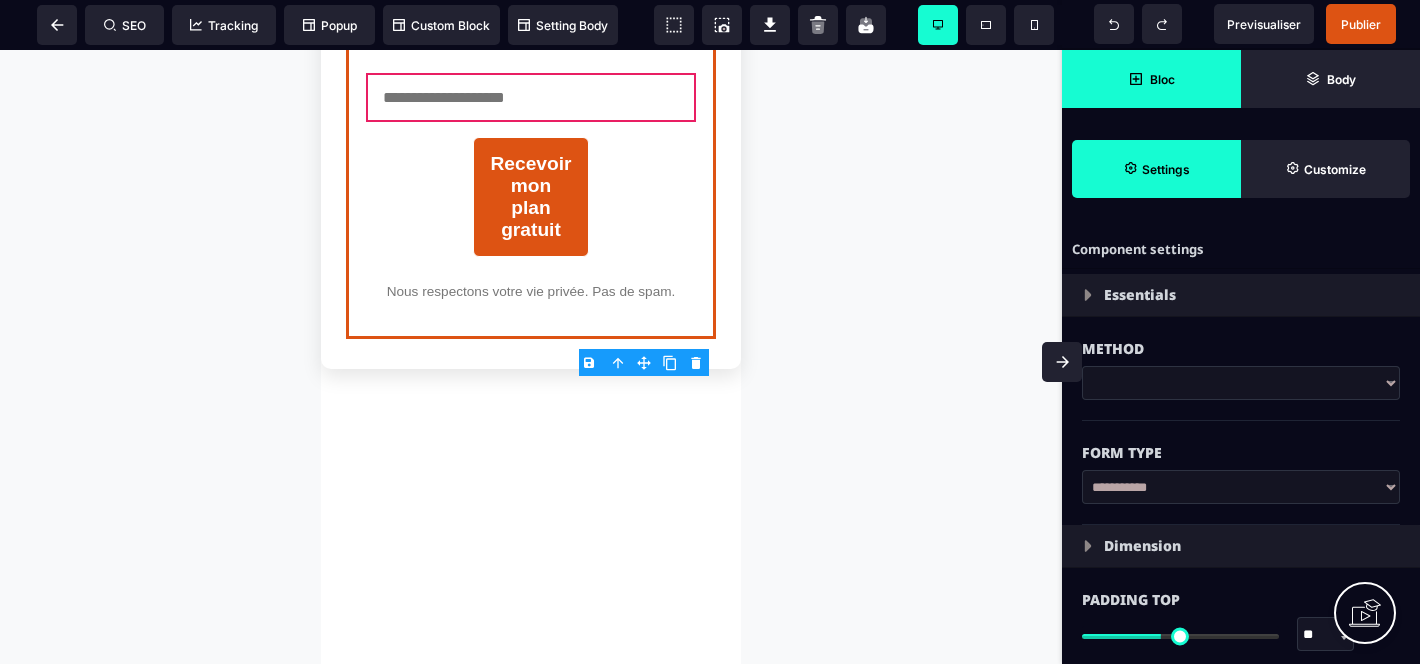 click on "Bloc" at bounding box center (1151, 79) 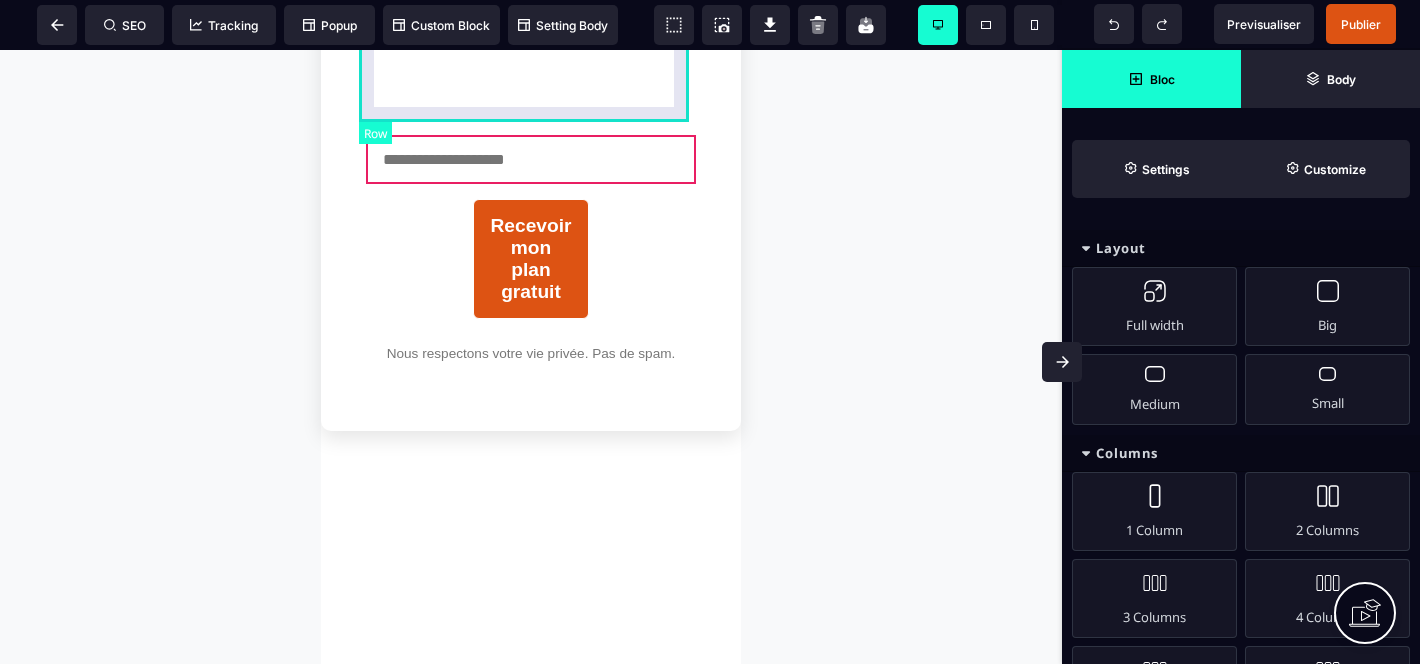 click at bounding box center (531, 65) 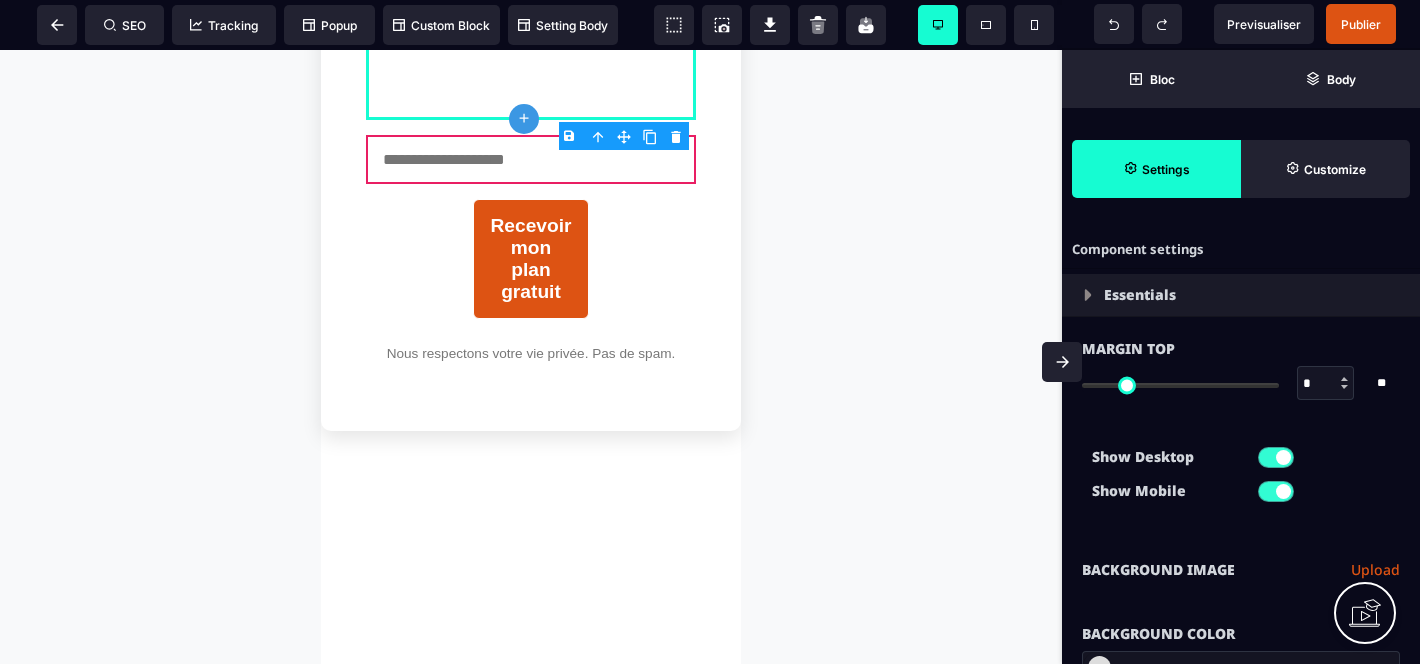 type on "*" 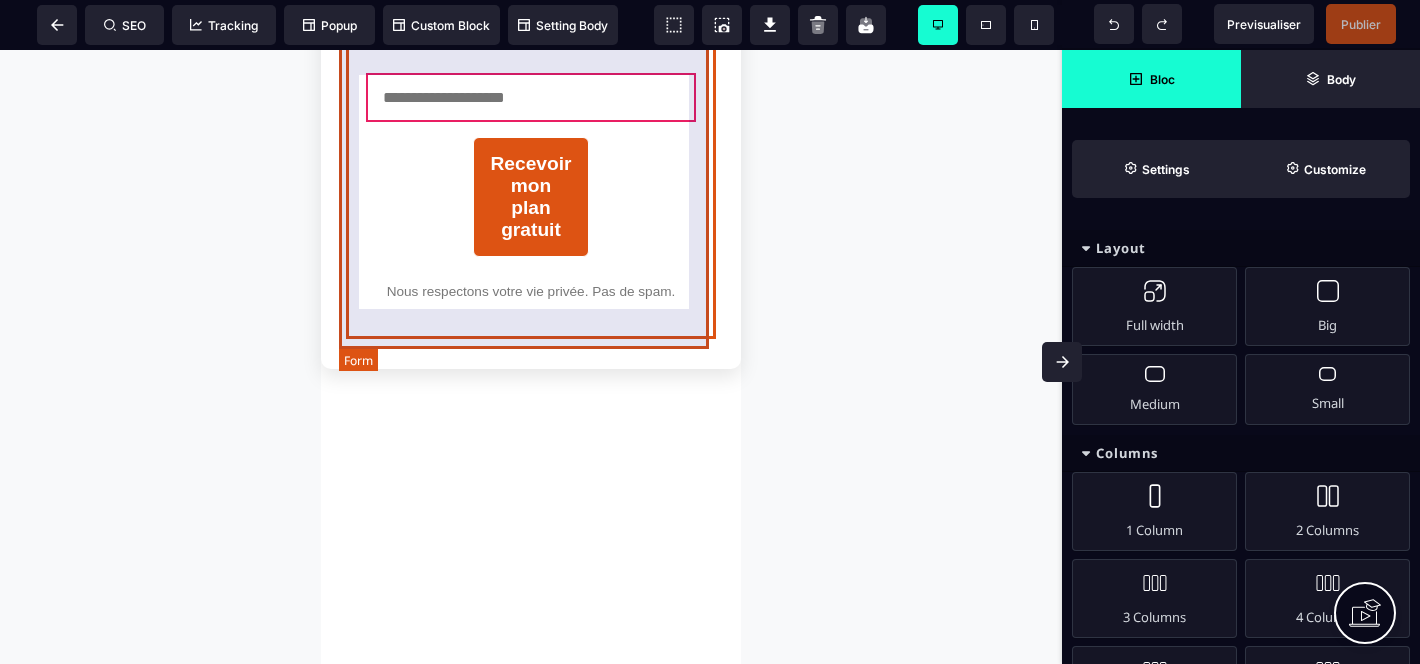 select 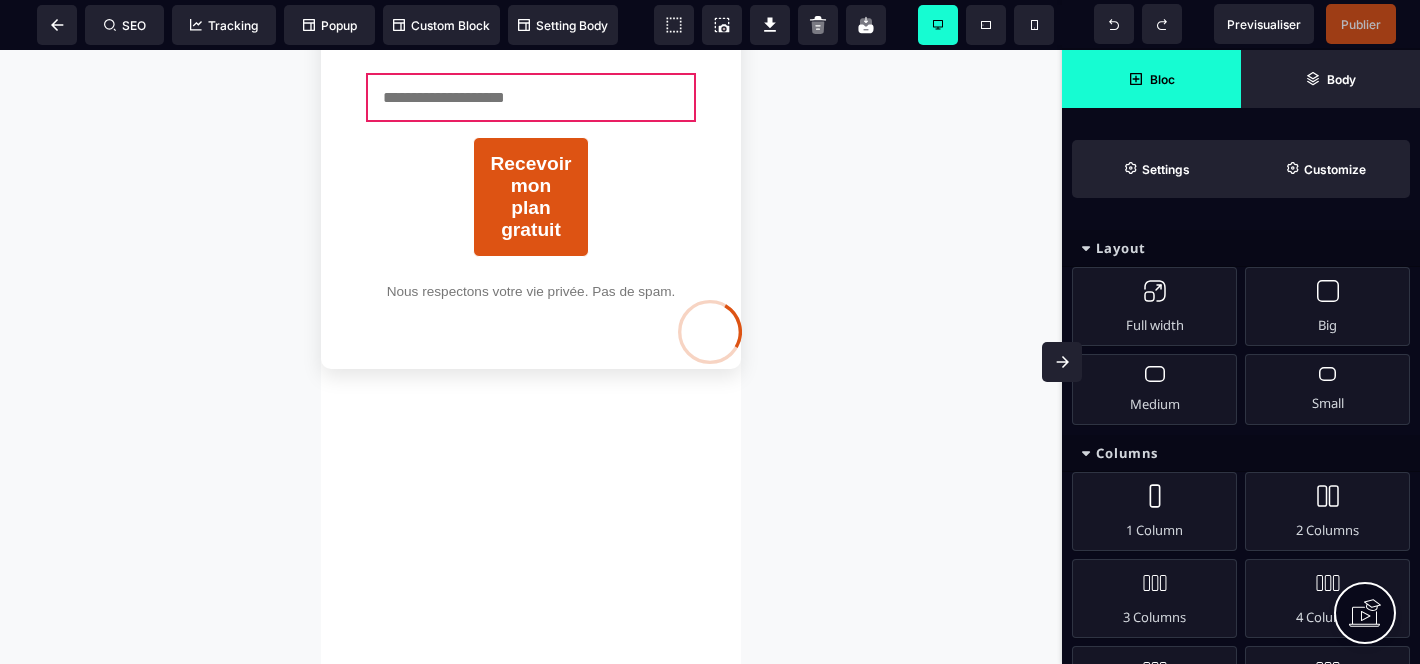 select on "***" 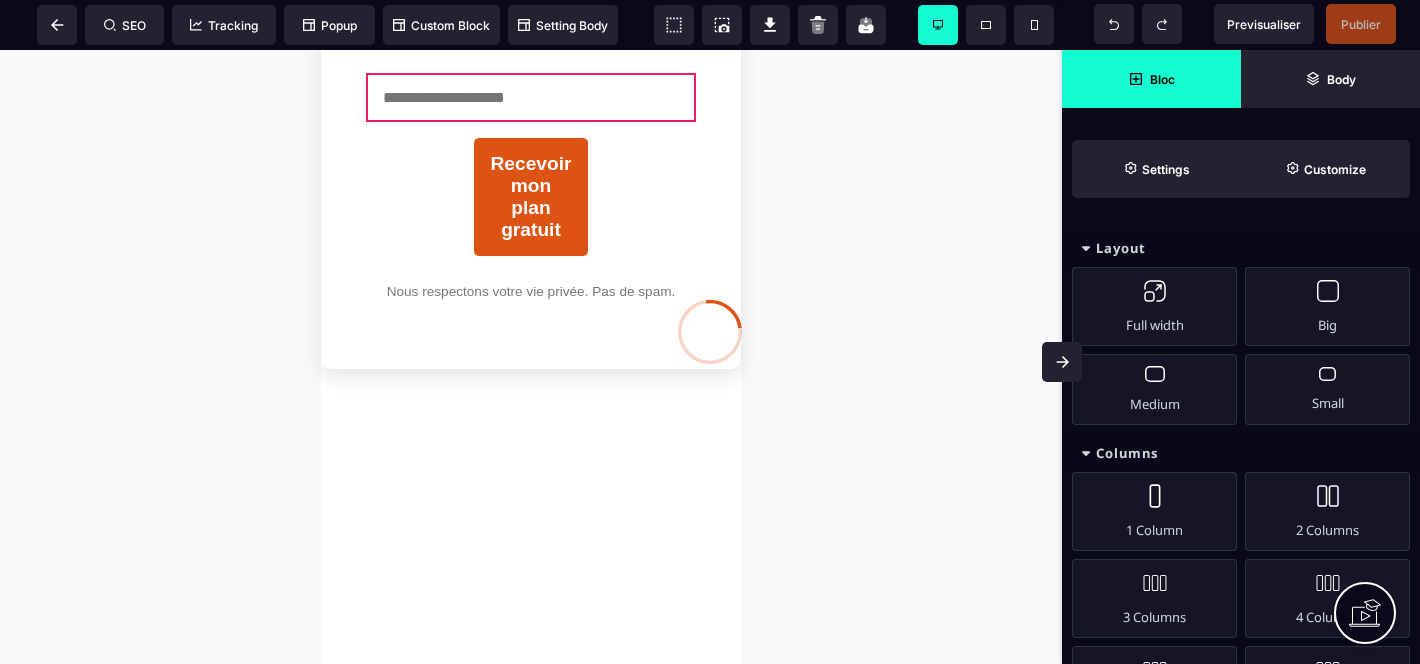 select on "**" 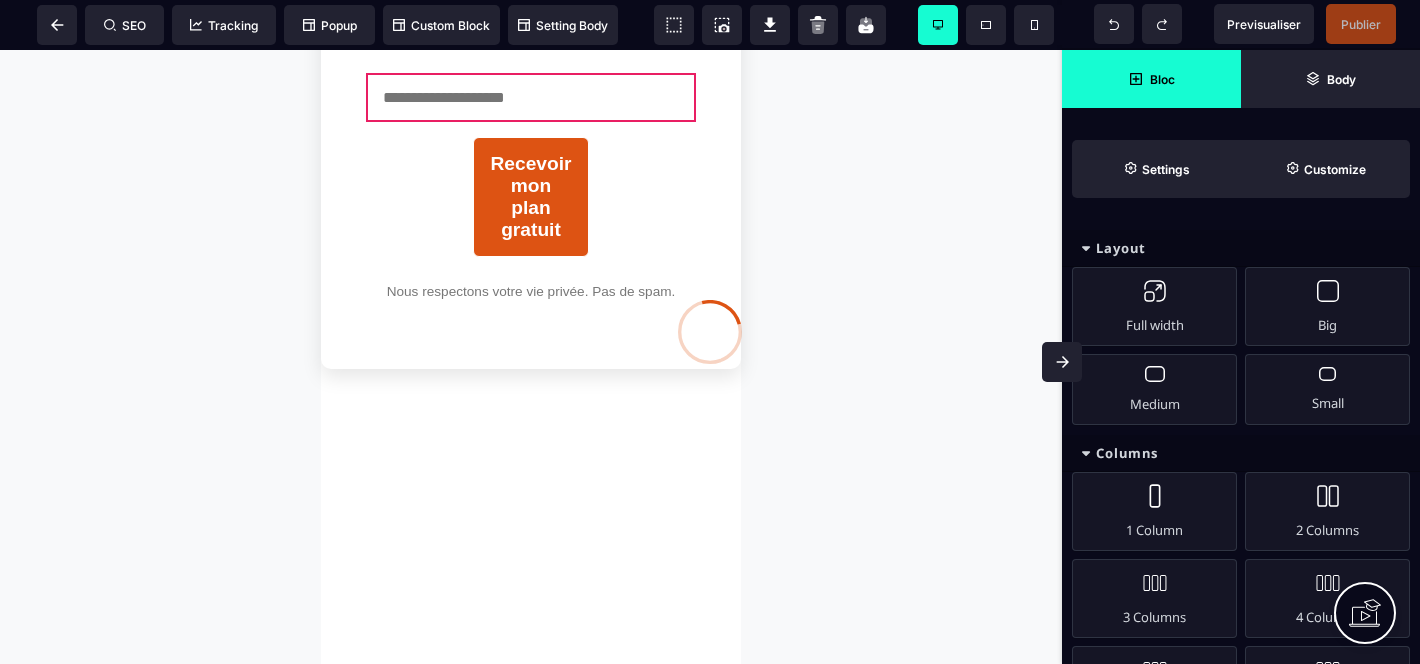 select on "*****" 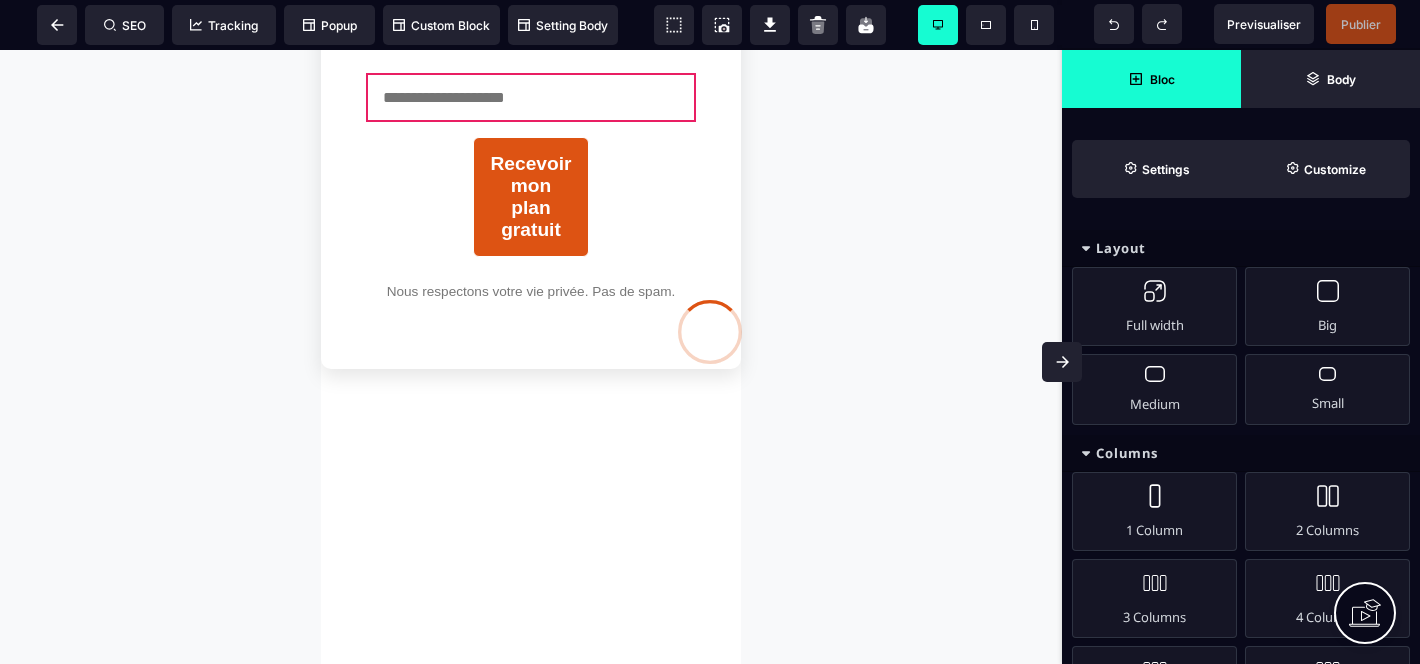select 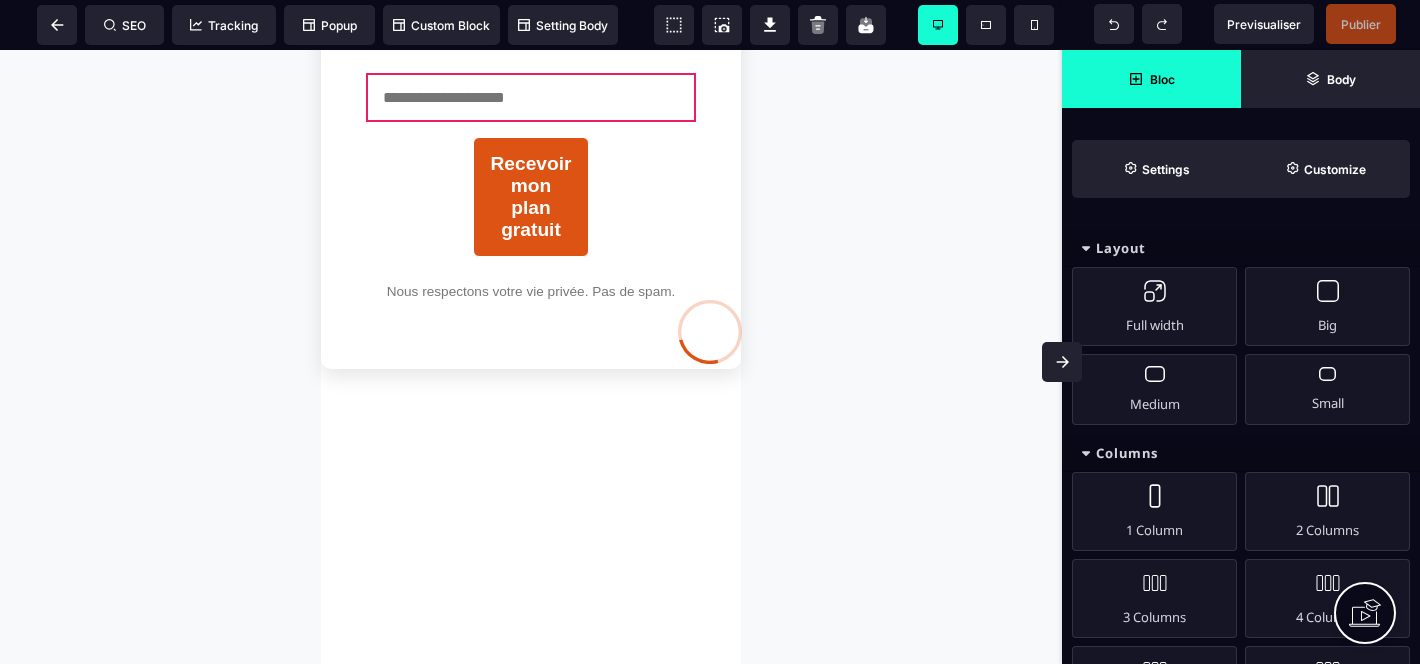 select on "*" 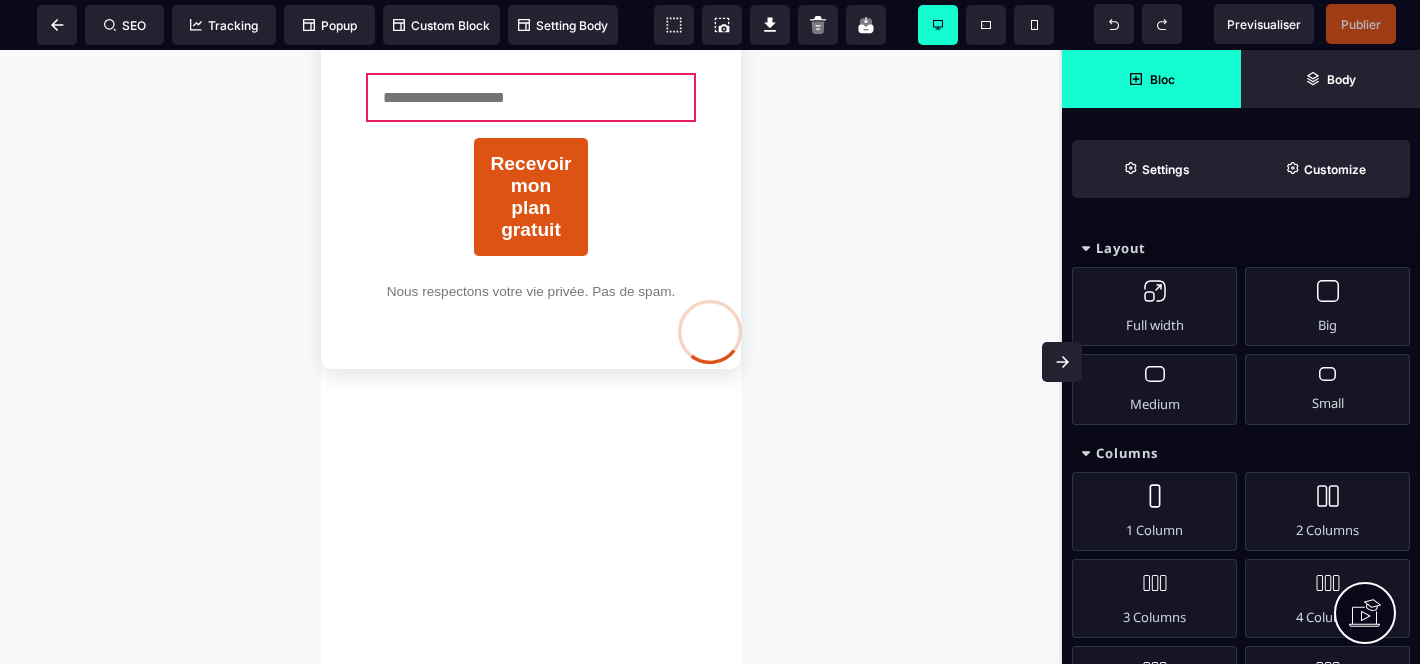 select on "**" 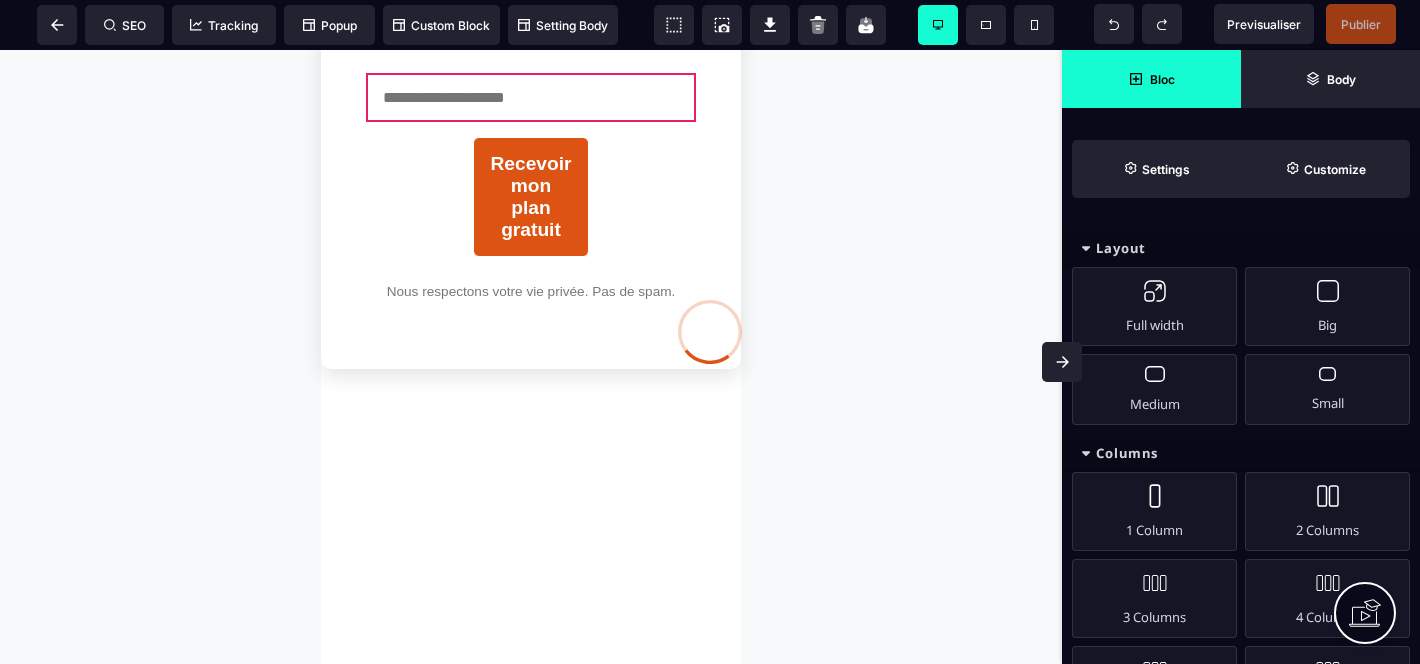 select on "**" 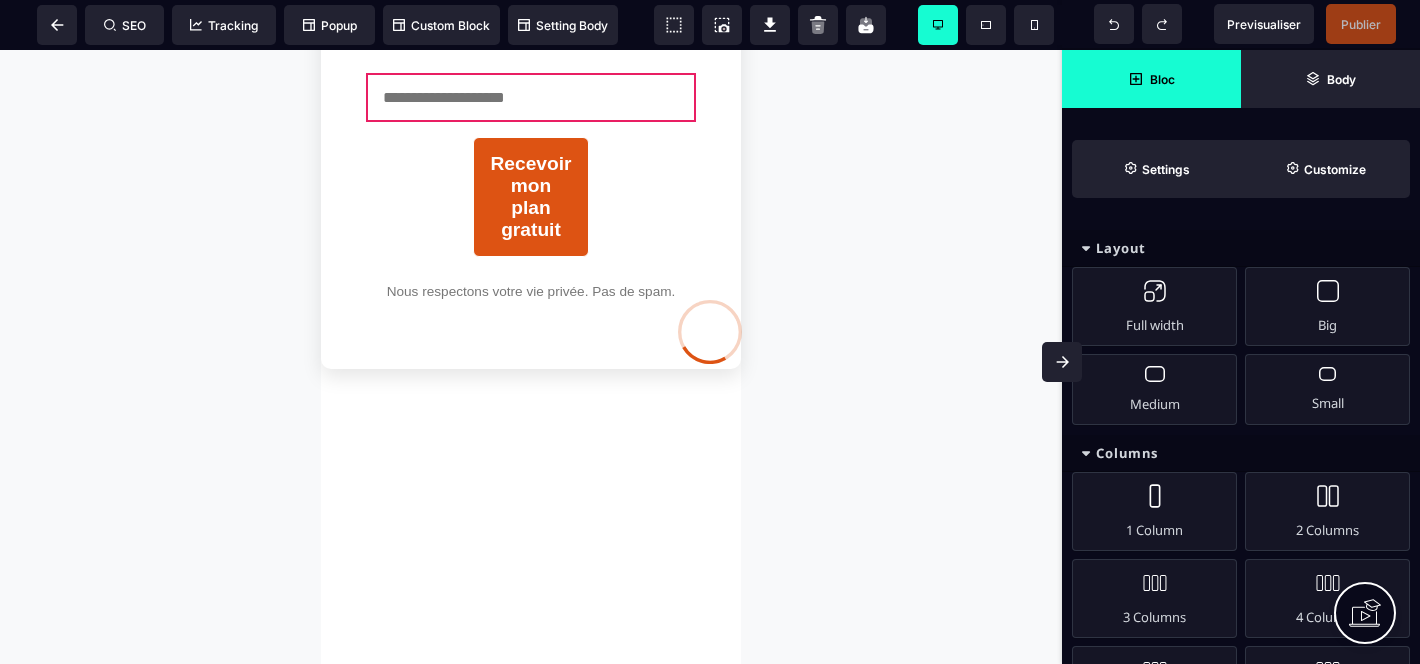 select on "**" 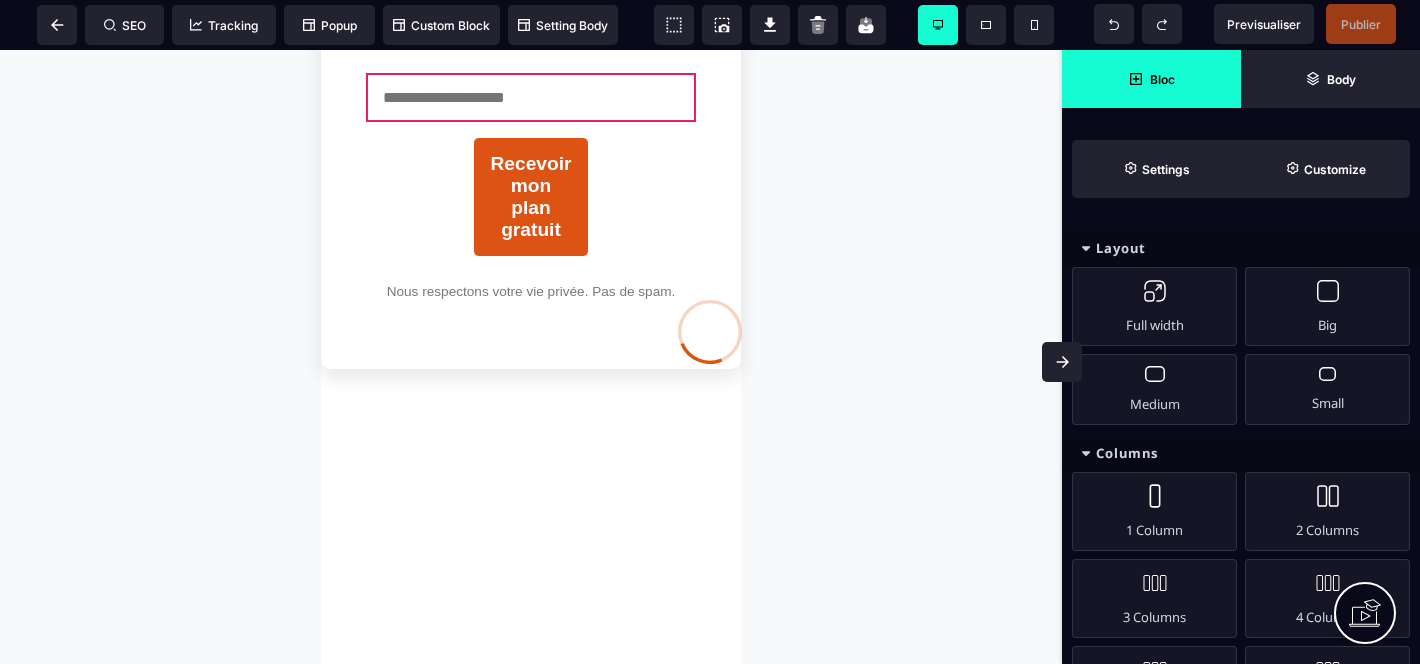 select on "**" 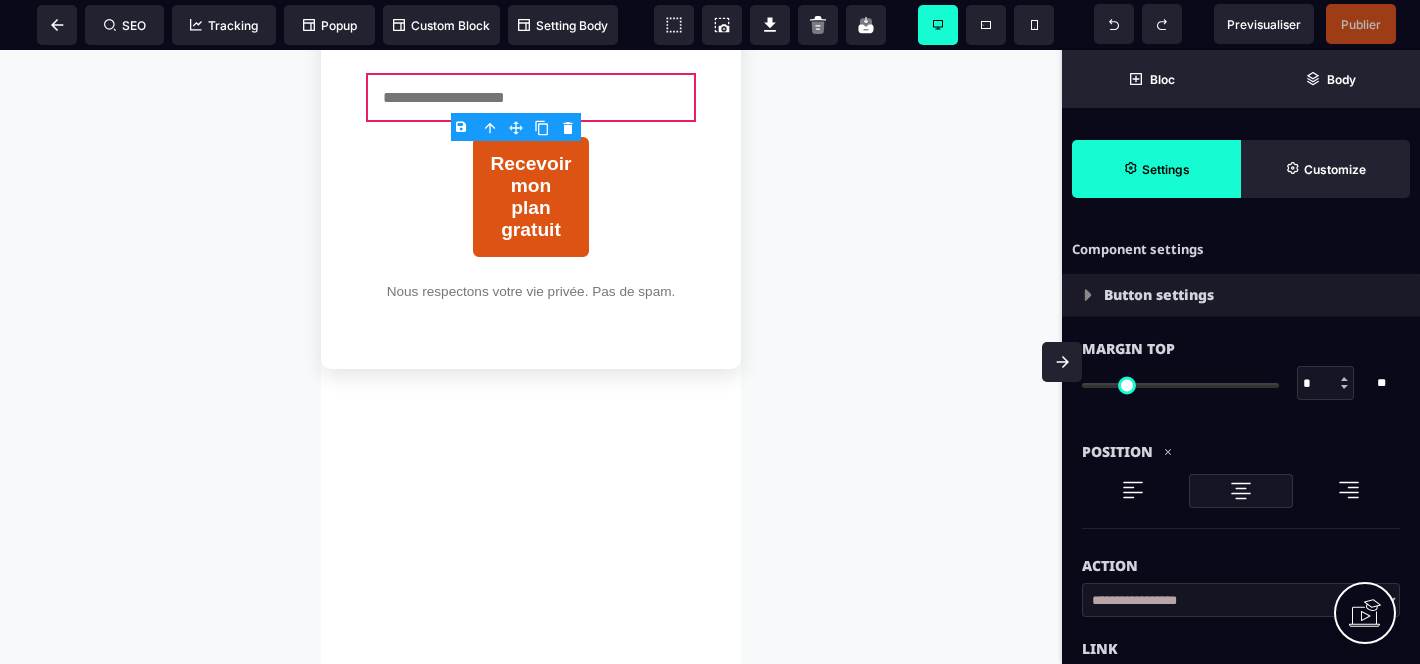 click on "Page de capture - Coaching Perte de Poids Transformez Votre Corps dès Maintenant Rejoignez notre coaching 100% en ligne spécialisé dans la perte de poids pour femmes de 40 ans et plus. Inscrivez-vous pour recevoir votre plan d’action gratuit. Recevoir mon plan gratuit Nous respectons votre vie privée. Pas de spam." at bounding box center [531, 357] 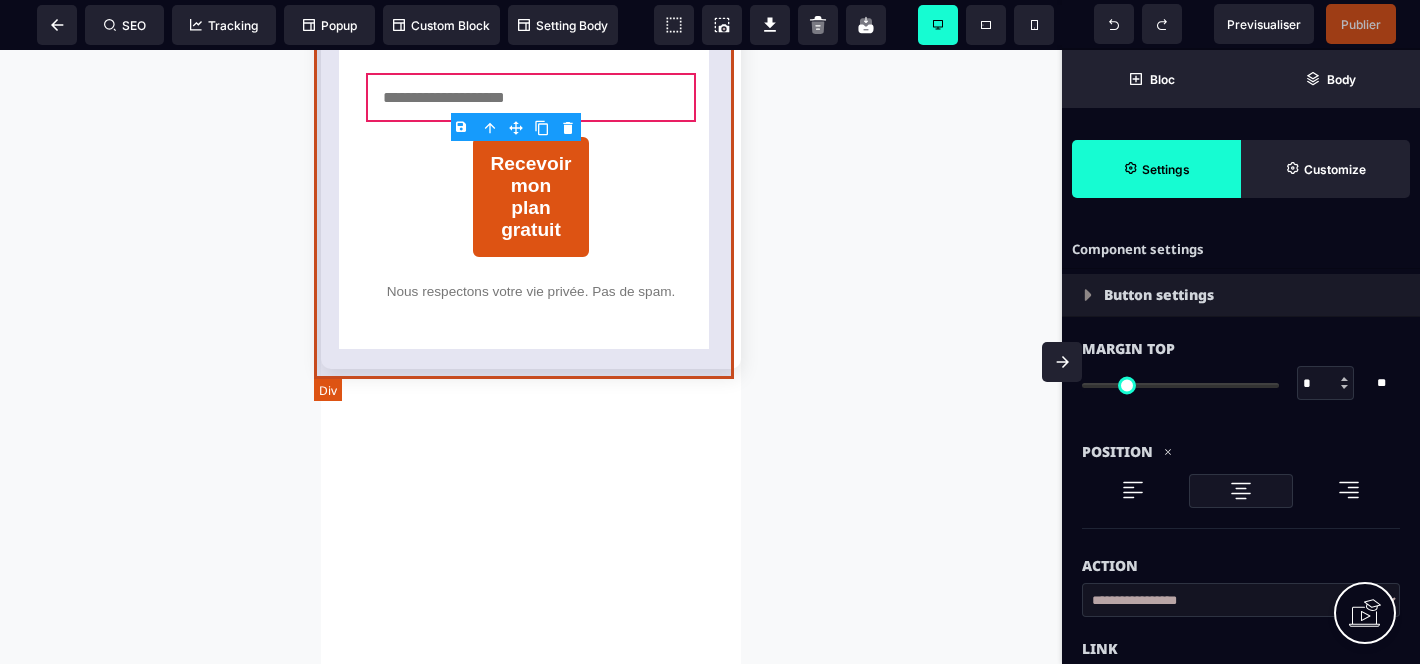 click on "Transformez Votre Corps dès Maintenant Rejoignez notre coaching 100% en ligne spécialisé dans la perte de poids pour femmes de 40 ans et plus. Inscrivez-vous pour recevoir votre plan d’action gratuit. Recevoir mon plan gratuit Nous respectons votre vie privée. Pas de spam." at bounding box center [531, 101] 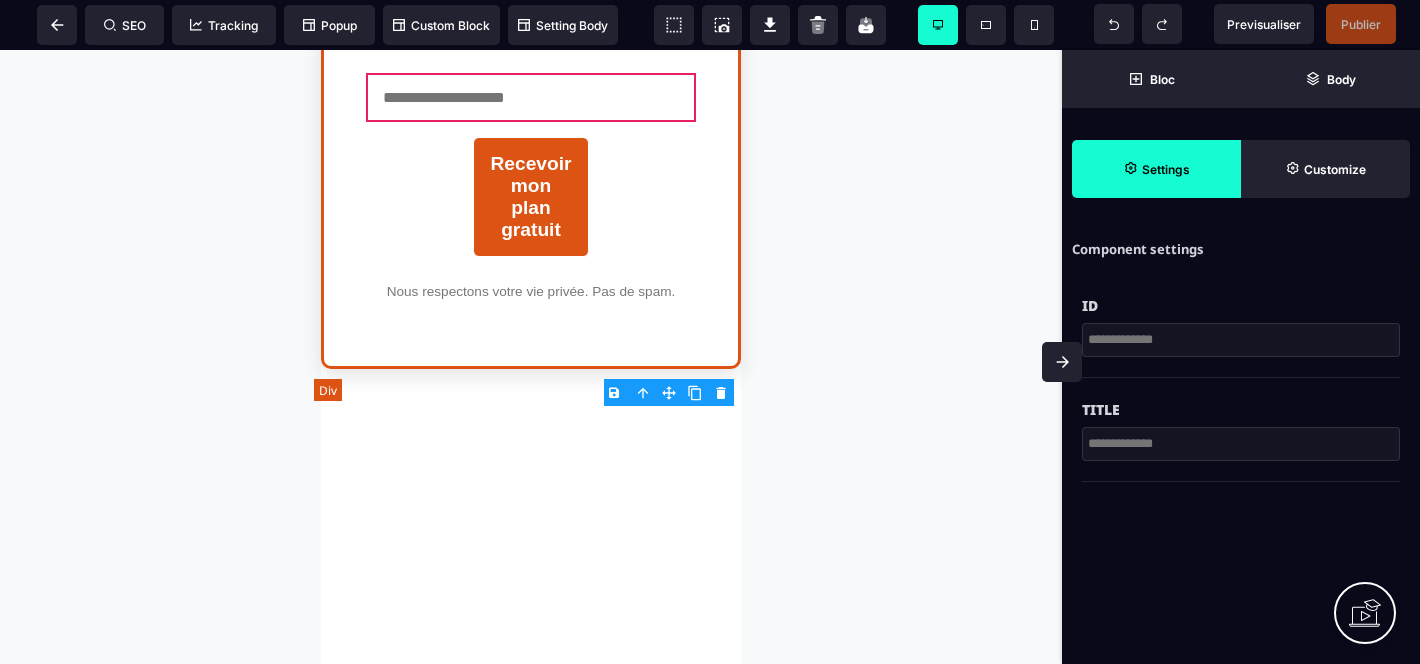 click on "Transformez Votre Corps dès Maintenant Rejoignez notre coaching 100% en ligne spécialisé dans la perte de poids pour femmes de 40 ans et plus. Inscrivez-vous pour recevoir votre plan d’action gratuit. Recevoir mon plan gratuit Nous respectons votre vie privée. Pas de spam." at bounding box center [531, 101] 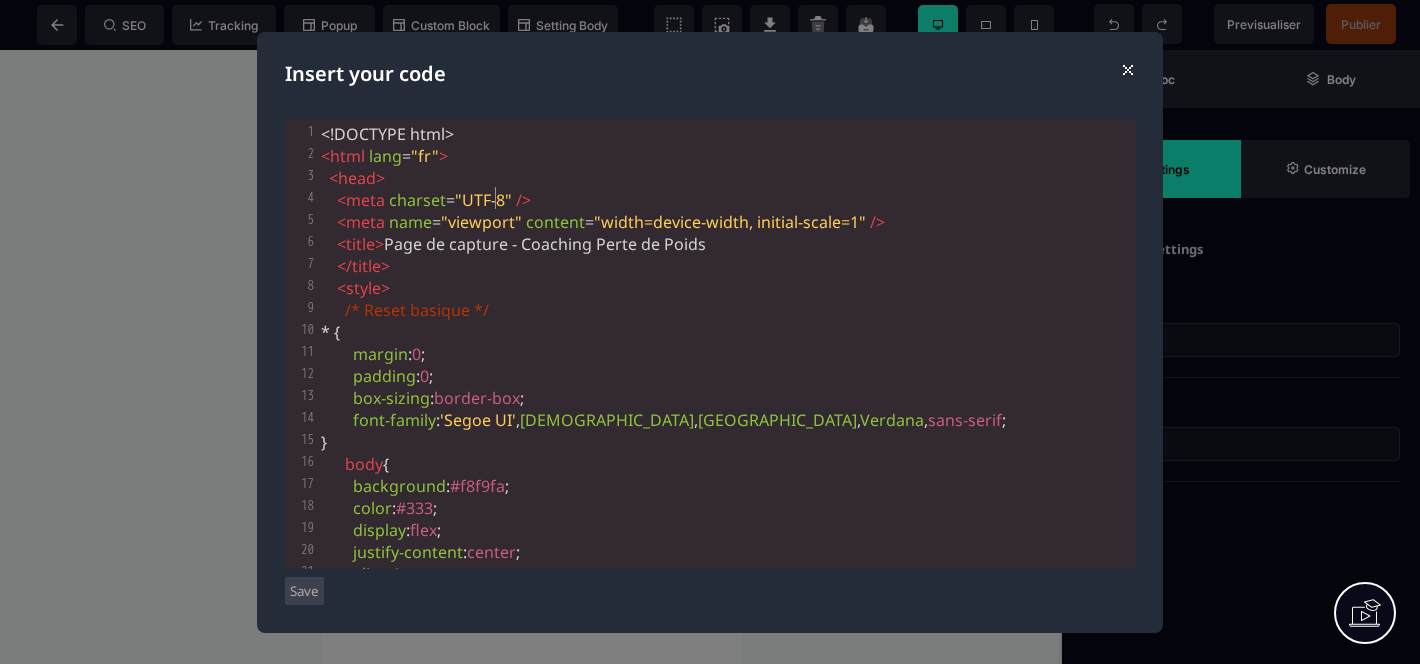 click on ""UTF-8"" at bounding box center (483, 200) 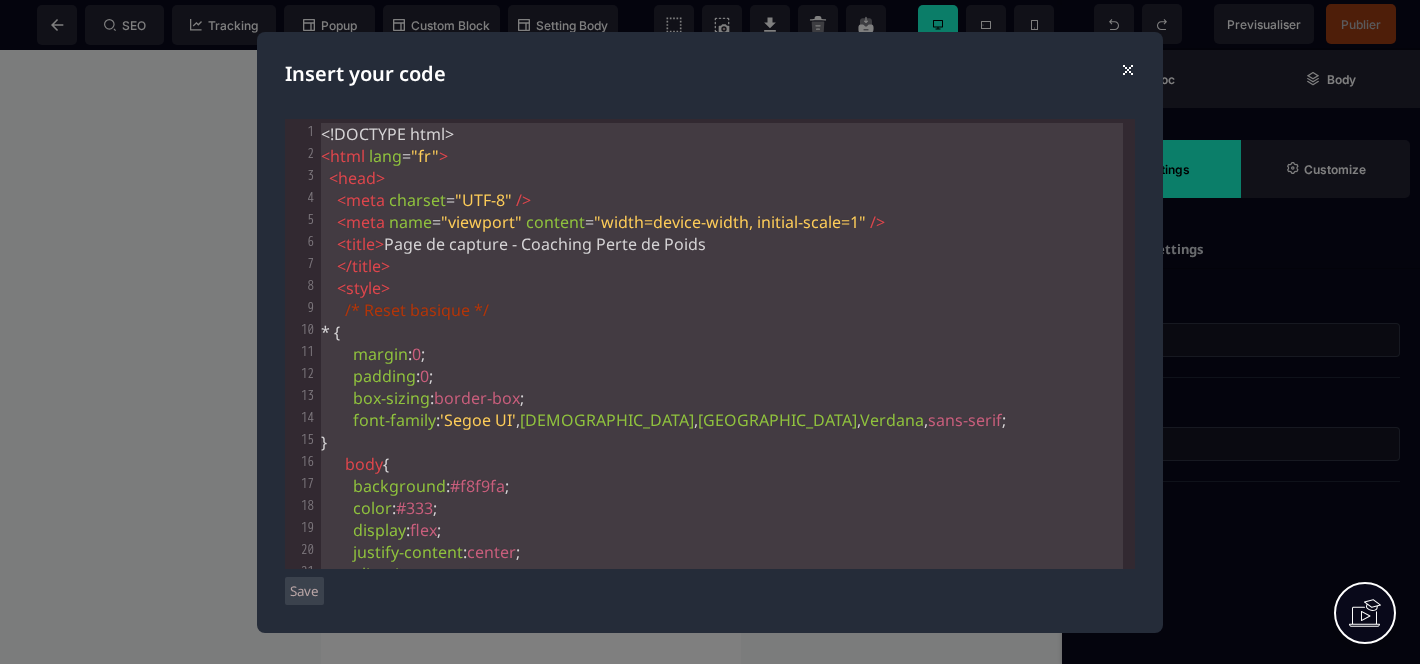 type 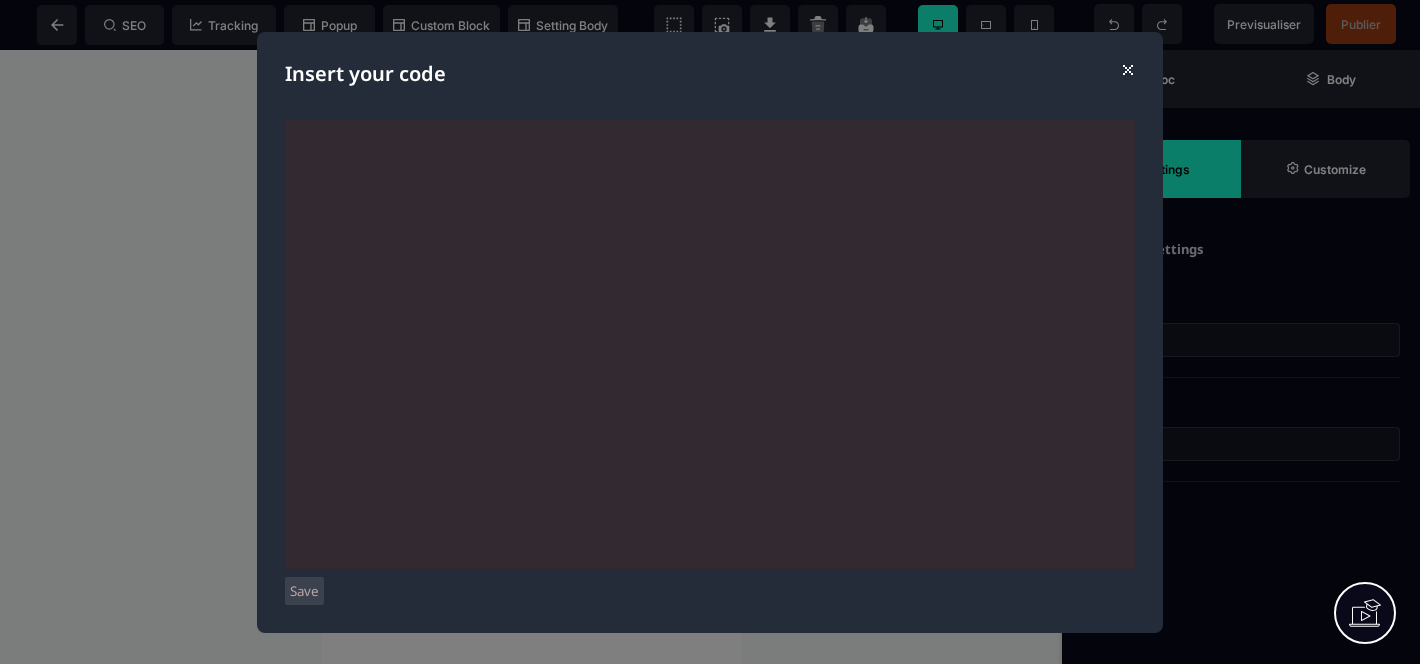 scroll, scrollTop: 5704, scrollLeft: 0, axis: vertical 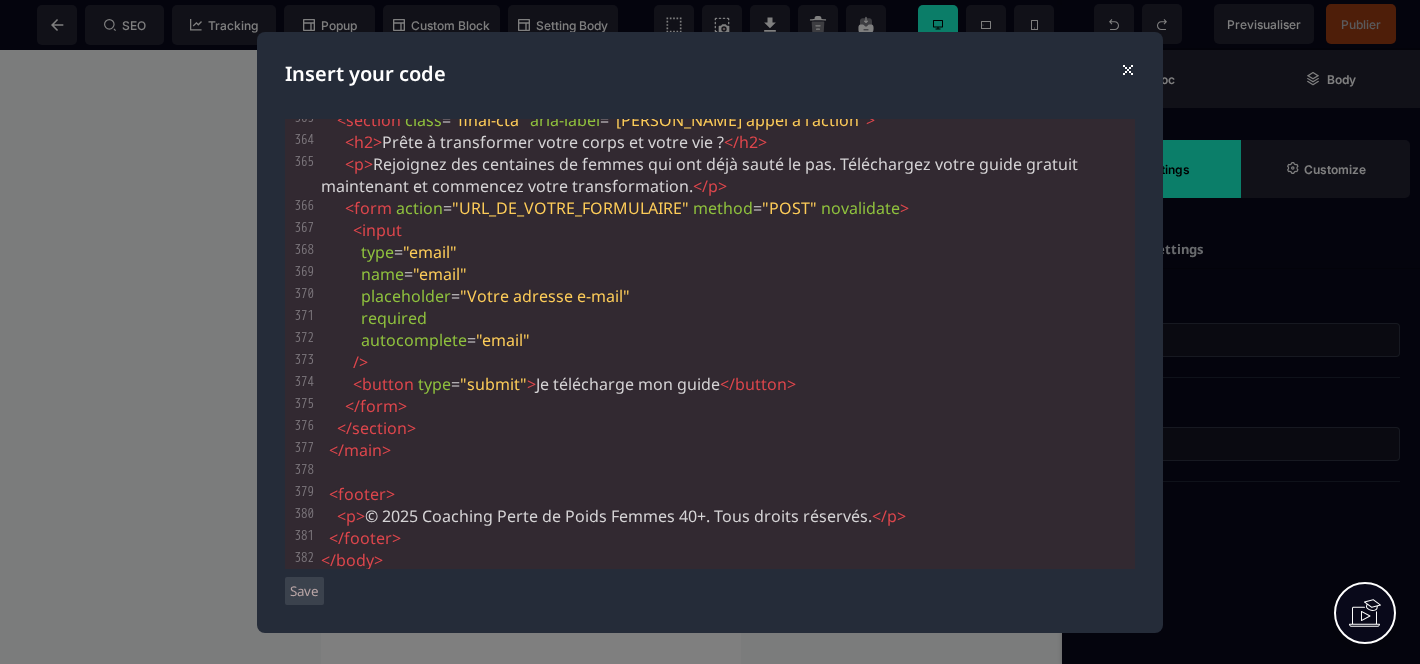 click on "Save" at bounding box center (304, 591) 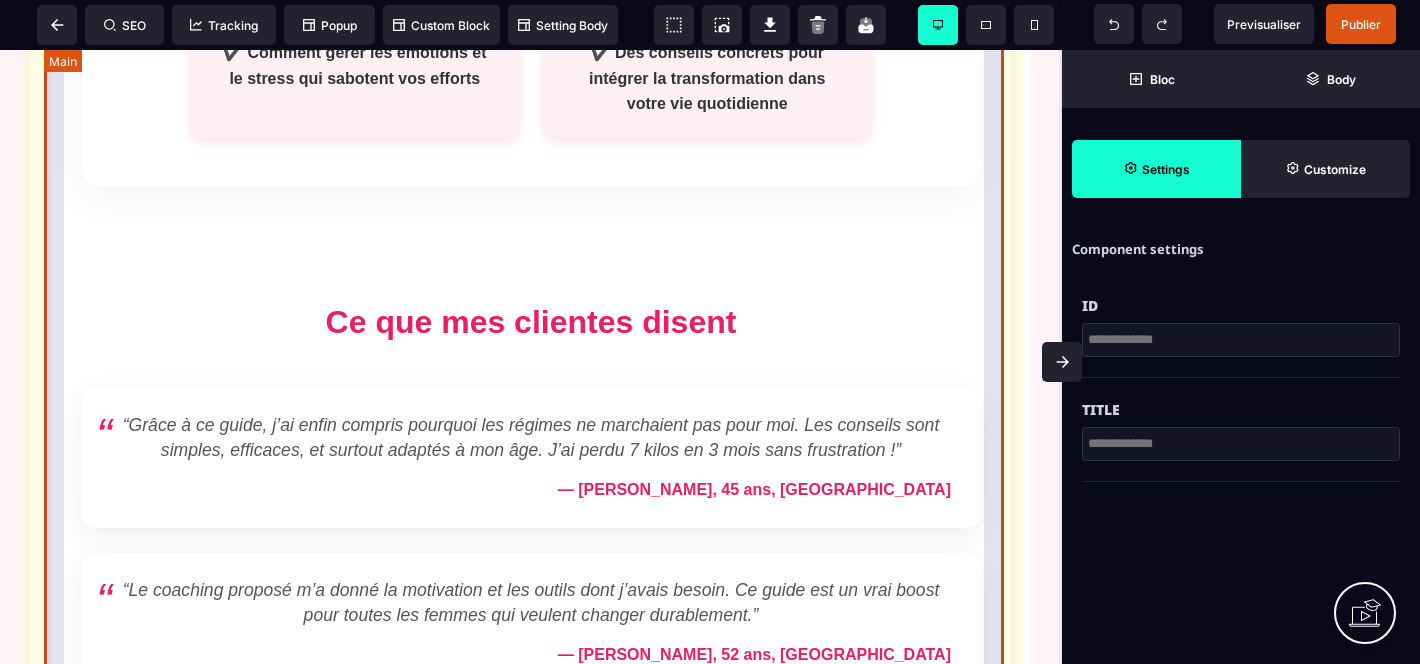 click on "Pourquoi ce guide est fait pour vous ? À 40 ans et plus, perdre du poids ne se fait plus comme à 20 ans. Le métabolisme ralentit, les hormones changent, la masse musculaire diminue… et les régimes classiques finissent toujours par vous décourager. Ce guide vous offre une méthode réaliste, adaptée à votre rythme de vie, pour transformer votre corps en douceur et durablement. Ce que vous allez découvrir dans ce guide ✔️ Les erreurs fréquentes qui freinent la perte de poids après 40 ans ✔️ Comment rééquilibrer votre alimentation sans frustration ni privation ✔️ Des stratégies sportives efficaces, sans salle ni cardio intensif ✔️ Le rôle clé du mental et de la motivation durable ✔️ Comment gérer les émotions et le stress qui sabotent vos efforts ✔️ Des conseils concrets pour intégrer la transformation dans votre vie quotidienne Ce que mes clientes disent — Marie, 45 ans, Rennes — Claire, 52 ans, Lyon Prête à transformer votre corps et votre vie ?" at bounding box center [531, 408] 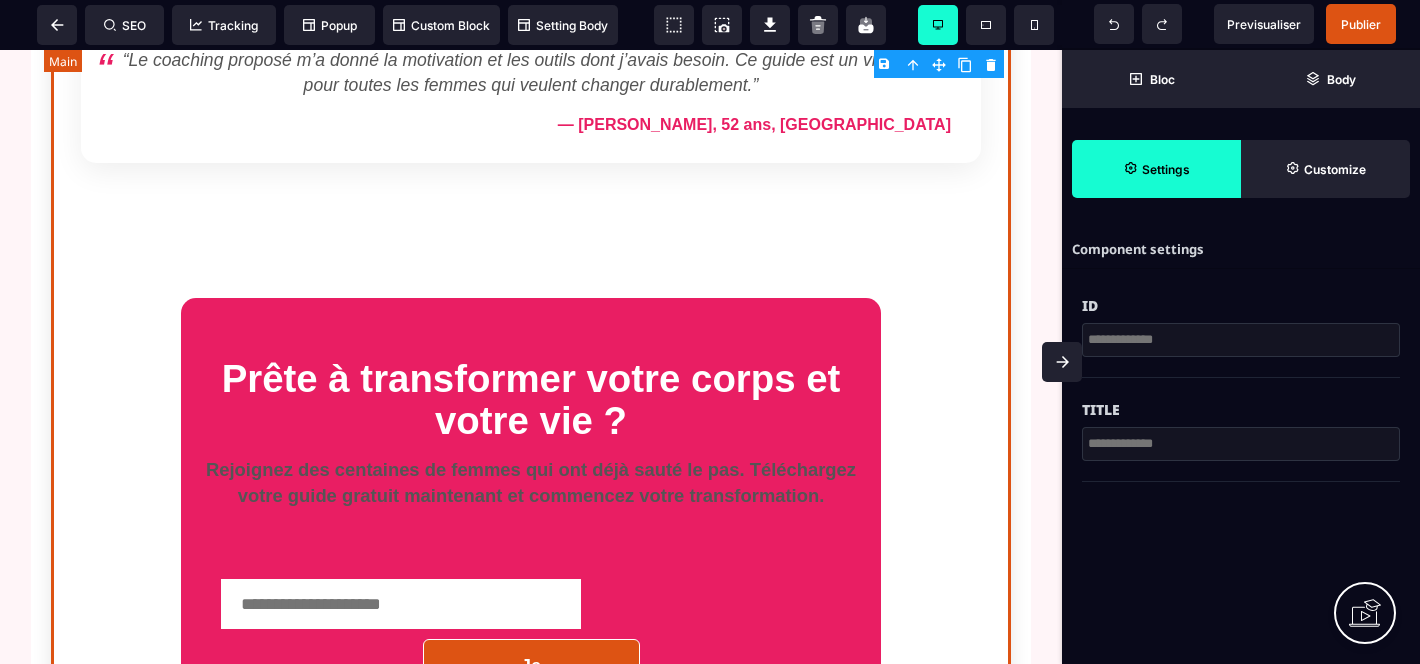 scroll, scrollTop: 0, scrollLeft: 0, axis: both 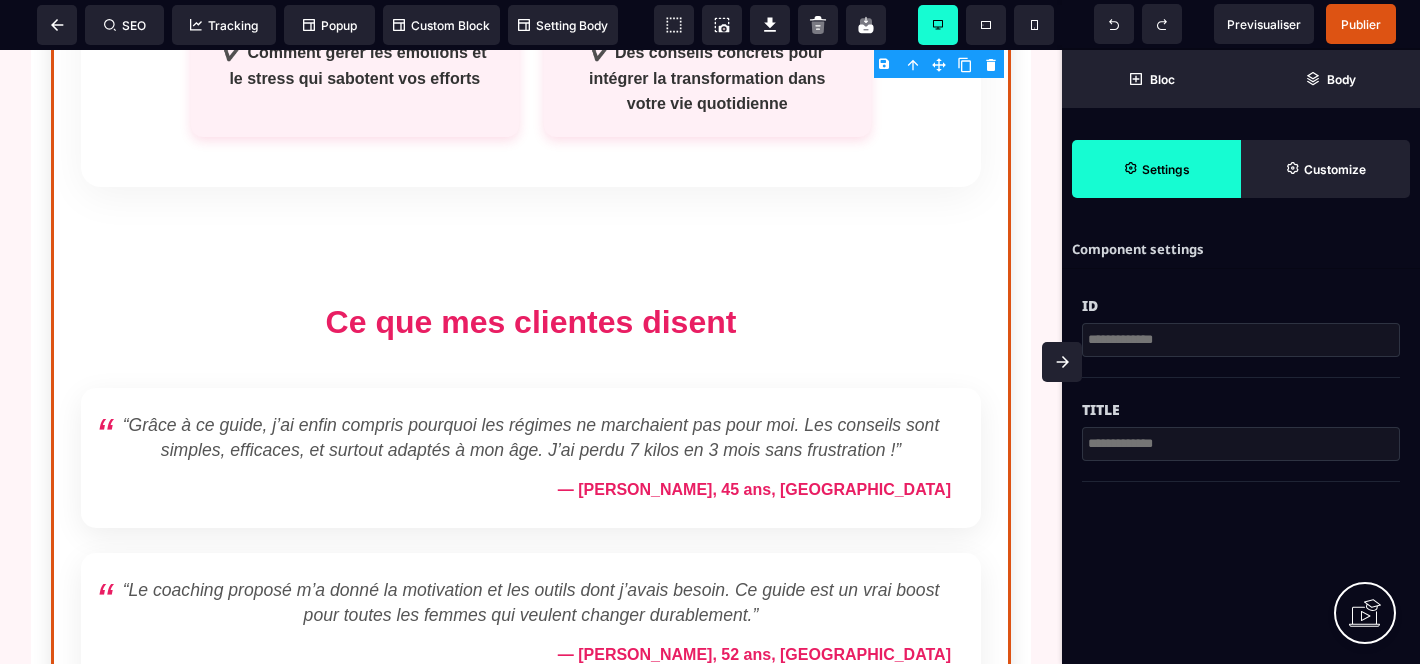 click on "Guide Perte de Poids 40+ | Coaching Femmes Le Guide Ultime Perte de Poids pour Femmes 40+ Découvrez comment mincir durablement, sans régimes stricts, sans salle de sport, avec des conseils adaptés à votre âge et à votre corps. Télécharger mon guide gratuit 100% gratuit - Sans spam, désinscription facile Pourquoi ce guide est fait pour vous ? À 40 ans et plus, perdre du poids ne se fait plus comme à 20 ans. Le métabolisme ralentit, les hormones changent, la masse musculaire diminue… et les régimes classiques finissent toujours par vous décourager. Ce guide vous offre une méthode réaliste, adaptée à votre rythme de vie, pour transformer votre corps en douceur et durablement. Ce que vous allez découvrir dans ce guide ✔️ Les erreurs fréquentes qui freinent la perte de poids après 40 ans ✔️ Comment rééquilibrer votre alimentation sans frustration ni privation ✔️ Des stratégies sportives efficaces, sans salle ni cardio intensif Ce que mes clientes disent" at bounding box center [531, 87] 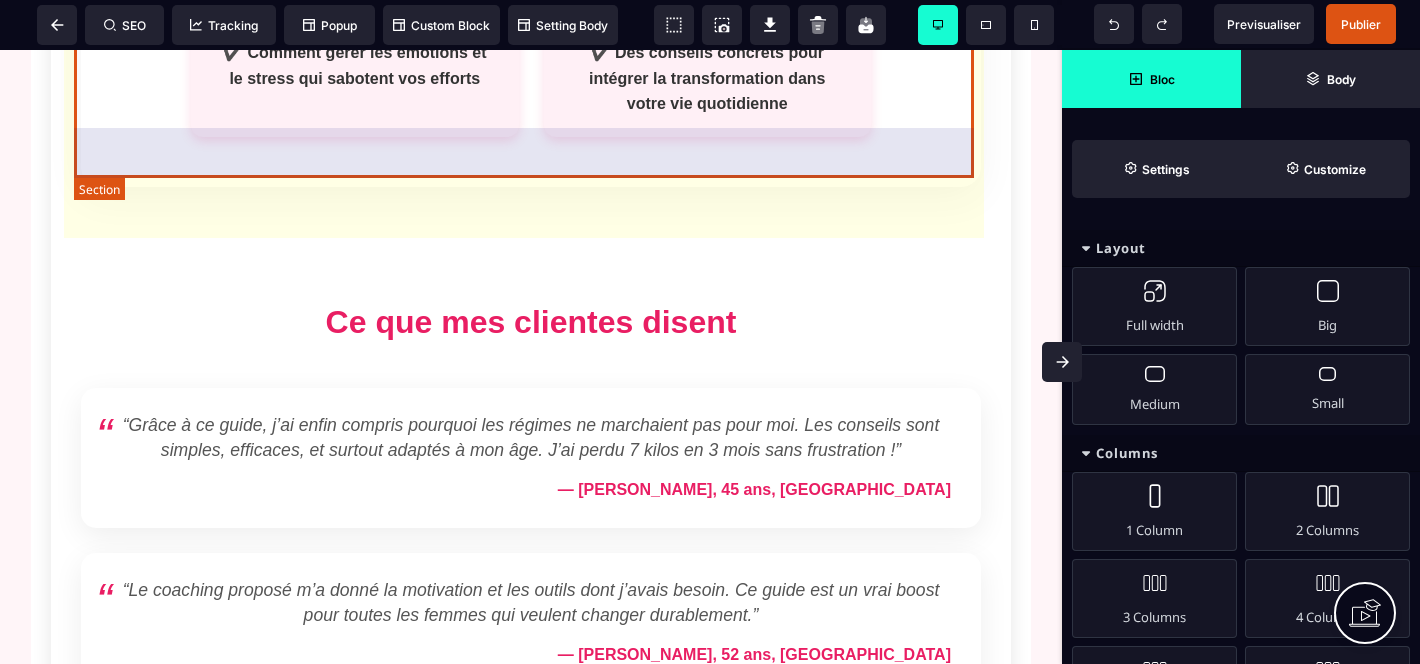click on "Ce que vous allez découvrir dans ce guide ✔️ Les erreurs fréquentes qui freinent la perte de poids après 40 ans ✔️ Comment rééquilibrer votre alimentation sans frustration ni privation ✔️ Des stratégies sportives efficaces, sans salle ni cardio intensif ✔️ Le rôle clé du mental et de la motivation durable ✔️ Comment gérer les émotions et le stress qui sabotent vos efforts ✔️ Des conseils concrets pour intégrer la transformation dans votre vie quotidienne" at bounding box center (531, -108) 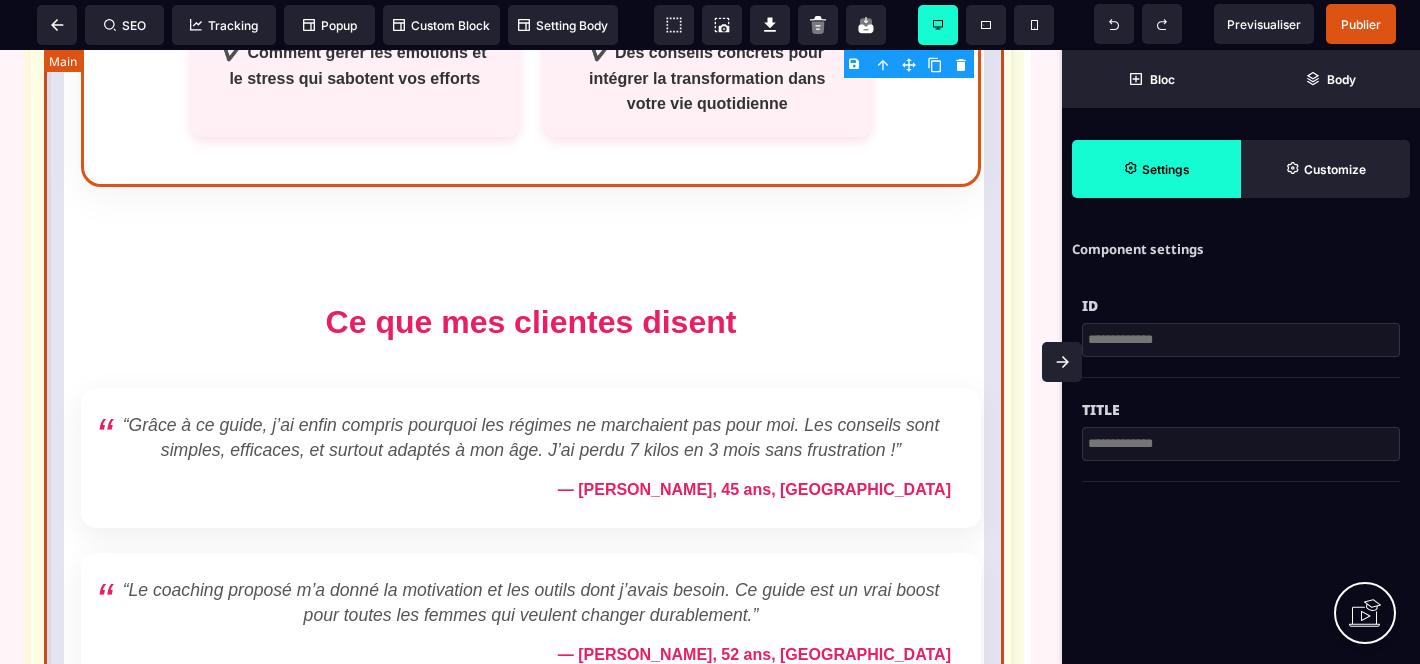 click on "Pourquoi ce guide est fait pour vous ? À 40 ans et plus, perdre du poids ne se fait plus comme à 20 ans. Le métabolisme ralentit, les hormones changent, la masse musculaire diminue… et les régimes classiques finissent toujours par vous décourager. Ce guide vous offre une méthode réaliste, adaptée à votre rythme de vie, pour transformer votre corps en douceur et durablement. Ce que vous allez découvrir dans ce guide ✔️ Les erreurs fréquentes qui freinent la perte de poids après 40 ans ✔️ Comment rééquilibrer votre alimentation sans frustration ni privation ✔️ Des stratégies sportives efficaces, sans salle ni cardio intensif ✔️ Le rôle clé du mental et de la motivation durable ✔️ Comment gérer les émotions et le stress qui sabotent vos efforts ✔️ Des conseils concrets pour intégrer la transformation dans votre vie quotidienne Ce que mes clientes disent — Marie, 45 ans, Rennes — Claire, 52 ans, Lyon Prête à transformer votre corps et votre vie ?" at bounding box center [531, 408] 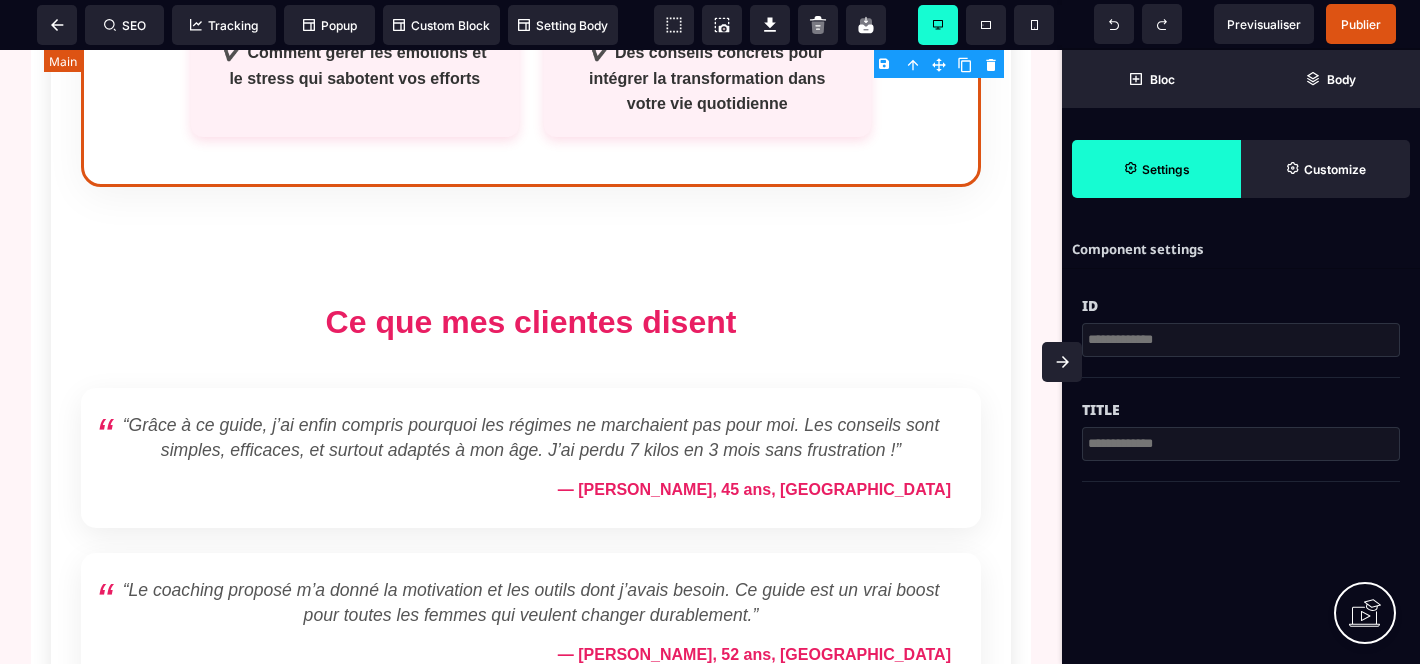 click on "Pourquoi ce guide est fait pour vous ? À 40 ans et plus, perdre du poids ne se fait plus comme à 20 ans. Le métabolisme ralentit, les hormones changent, la masse musculaire diminue… et les régimes classiques finissent toujours par vous décourager. Ce guide vous offre une méthode réaliste, adaptée à votre rythme de vie, pour transformer votre corps en douceur et durablement. Ce que vous allez découvrir dans ce guide ✔️ Les erreurs fréquentes qui freinent la perte de poids après 40 ans ✔️ Comment rééquilibrer votre alimentation sans frustration ni privation ✔️ Des stratégies sportives efficaces, sans salle ni cardio intensif ✔️ Le rôle clé du mental et de la motivation durable ✔️ Comment gérer les émotions et le stress qui sabotent vos efforts ✔️ Des conseils concrets pour intégrer la transformation dans votre vie quotidienne Ce que mes clientes disent — Marie, 45 ans, Rennes — Claire, 52 ans, Lyon Prête à transformer votre corps et votre vie ?" at bounding box center (531, 408) 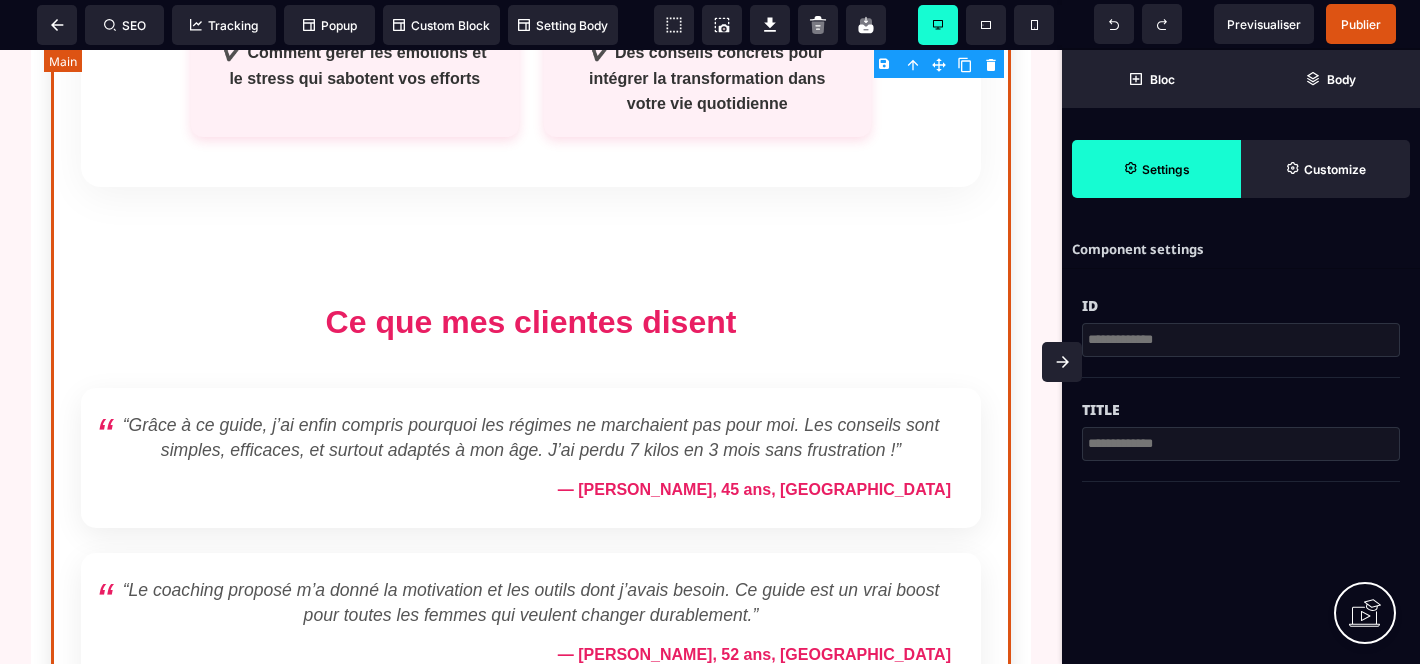 scroll, scrollTop: 0, scrollLeft: 0, axis: both 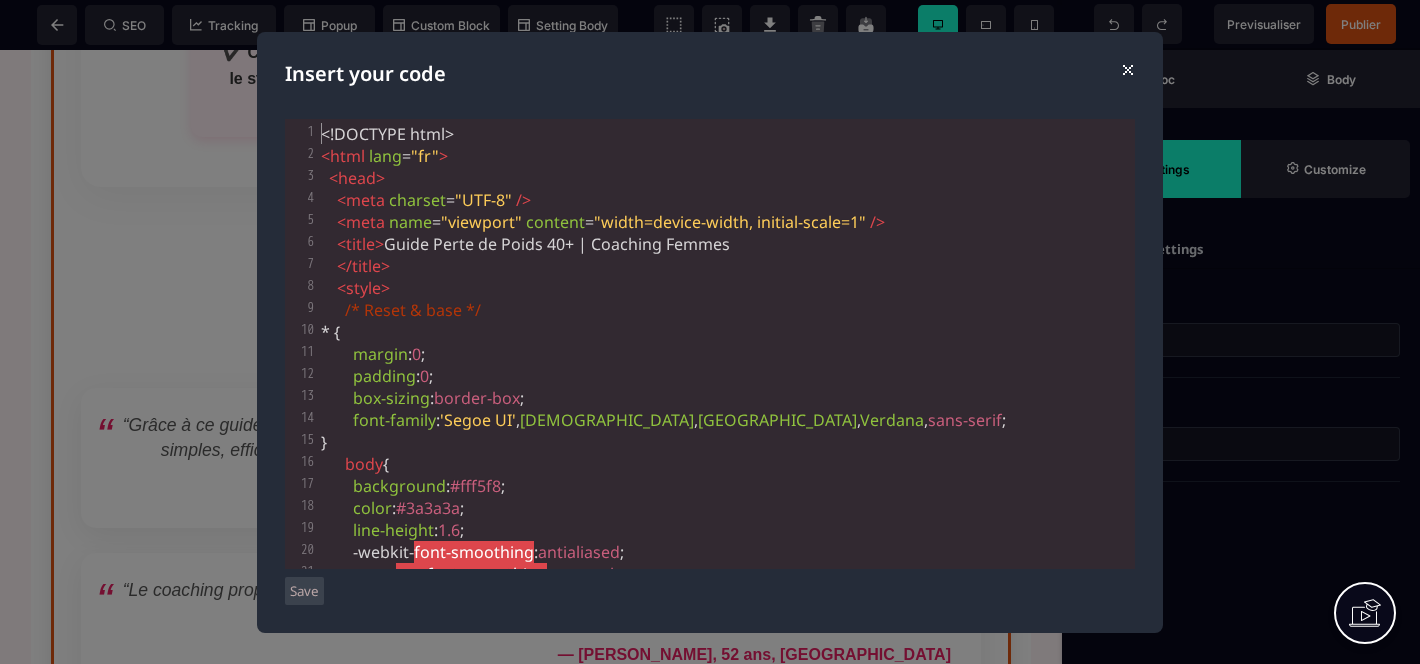 type on "**********" 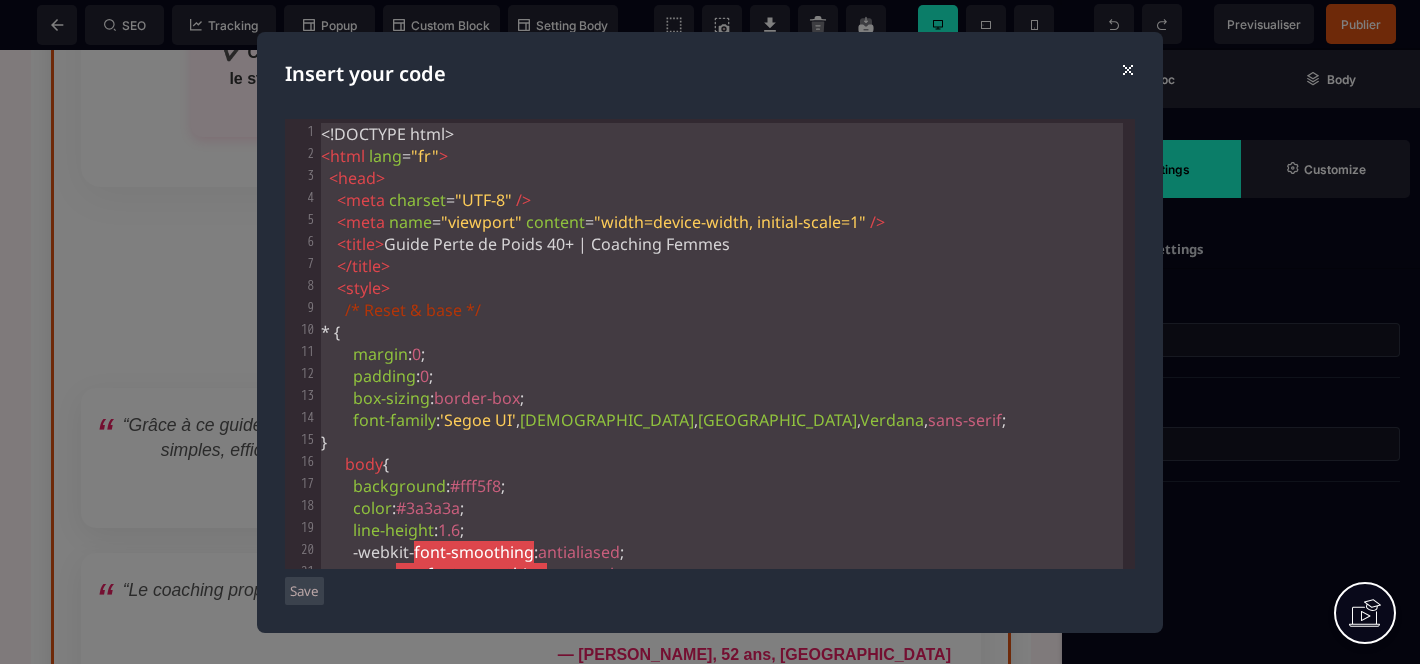 type 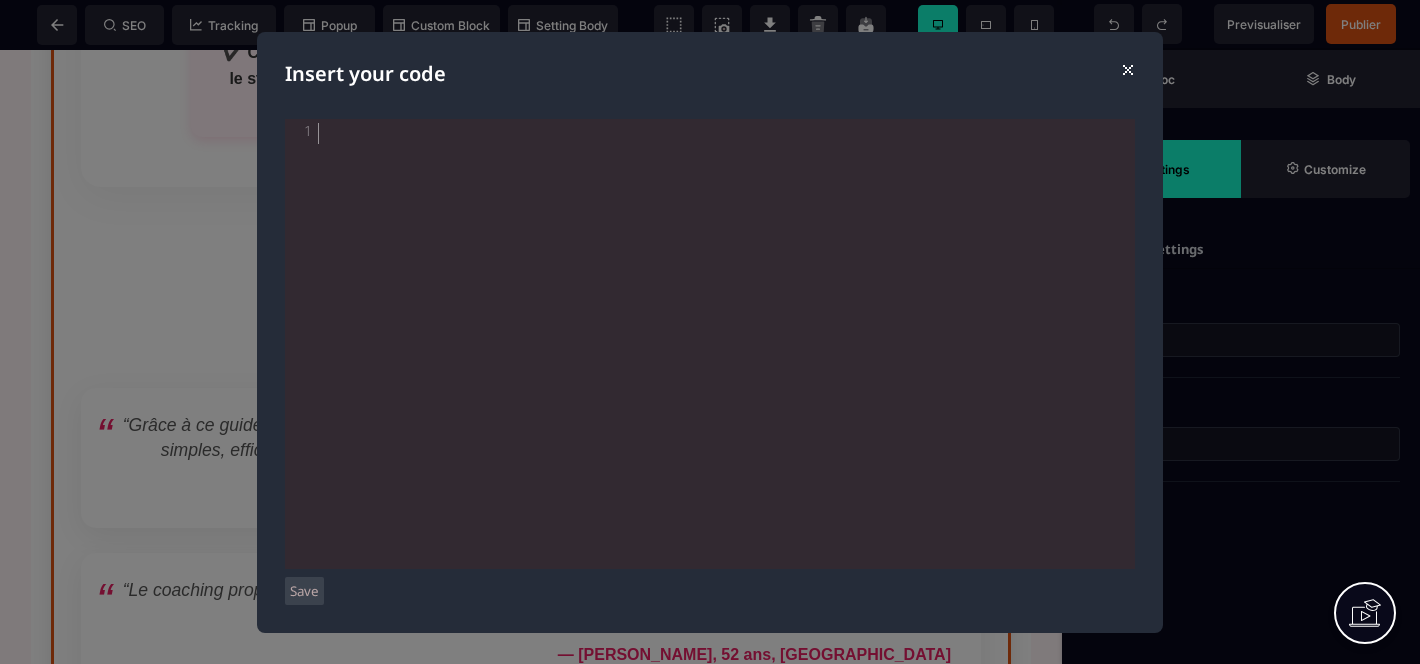 click on "⨯" at bounding box center (1127, 68) 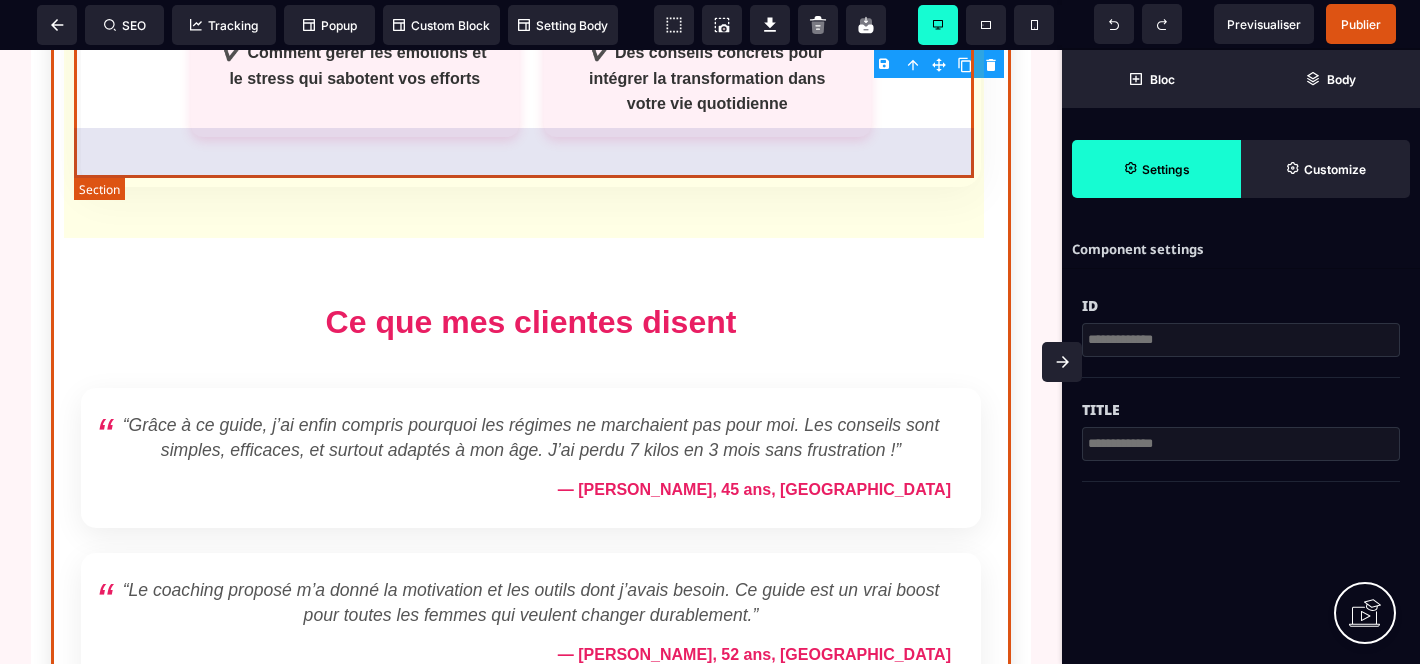 click on "Ce que vous allez découvrir dans ce guide ✔️ Les erreurs fréquentes qui freinent la perte de poids après 40 ans ✔️ Comment rééquilibrer votre alimentation sans frustration ni privation ✔️ Des stratégies sportives efficaces, sans salle ni cardio intensif ✔️ Le rôle clé du mental et de la motivation durable ✔️ Comment gérer les émotions et le stress qui sabotent vos efforts ✔️ Des conseils concrets pour intégrer la transformation dans votre vie quotidienne" at bounding box center [531, -108] 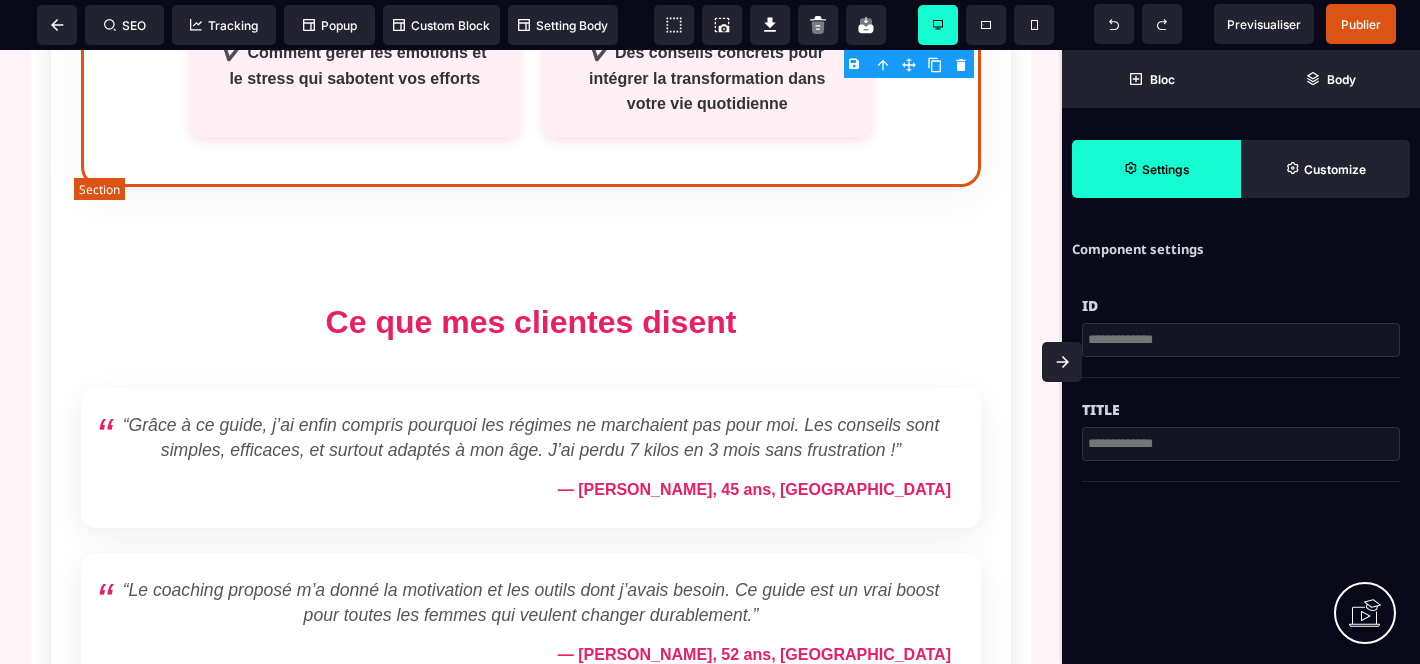 click on "Ce que vous allez découvrir dans ce guide ✔️ Les erreurs fréquentes qui freinent la perte de poids après 40 ans ✔️ Comment rééquilibrer votre alimentation sans frustration ni privation ✔️ Des stratégies sportives efficaces, sans salle ni cardio intensif ✔️ Le rôle clé du mental et de la motivation durable ✔️ Comment gérer les émotions et le stress qui sabotent vos efforts ✔️ Des conseils concrets pour intégrer la transformation dans votre vie quotidienne" at bounding box center (531, -108) 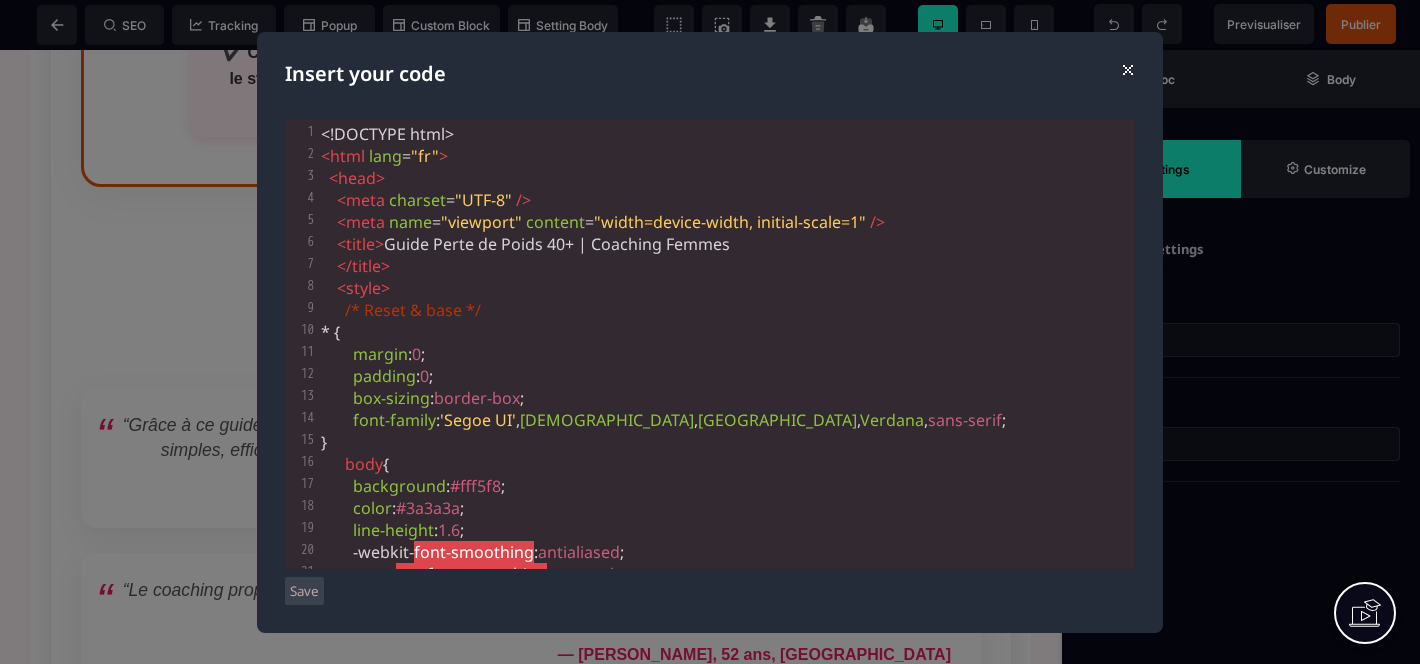 click on "< title > Guide Perte de Poids 40+ | Coaching Femmes" at bounding box center [525, 244] 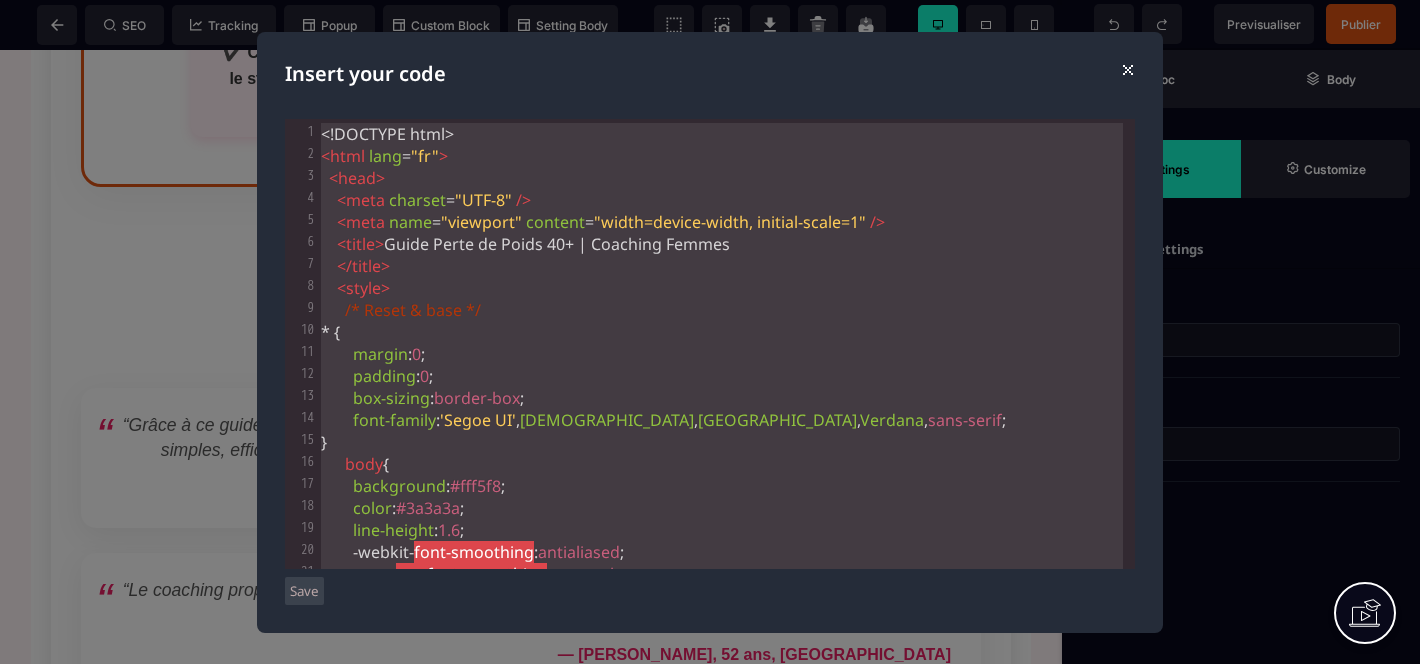 type 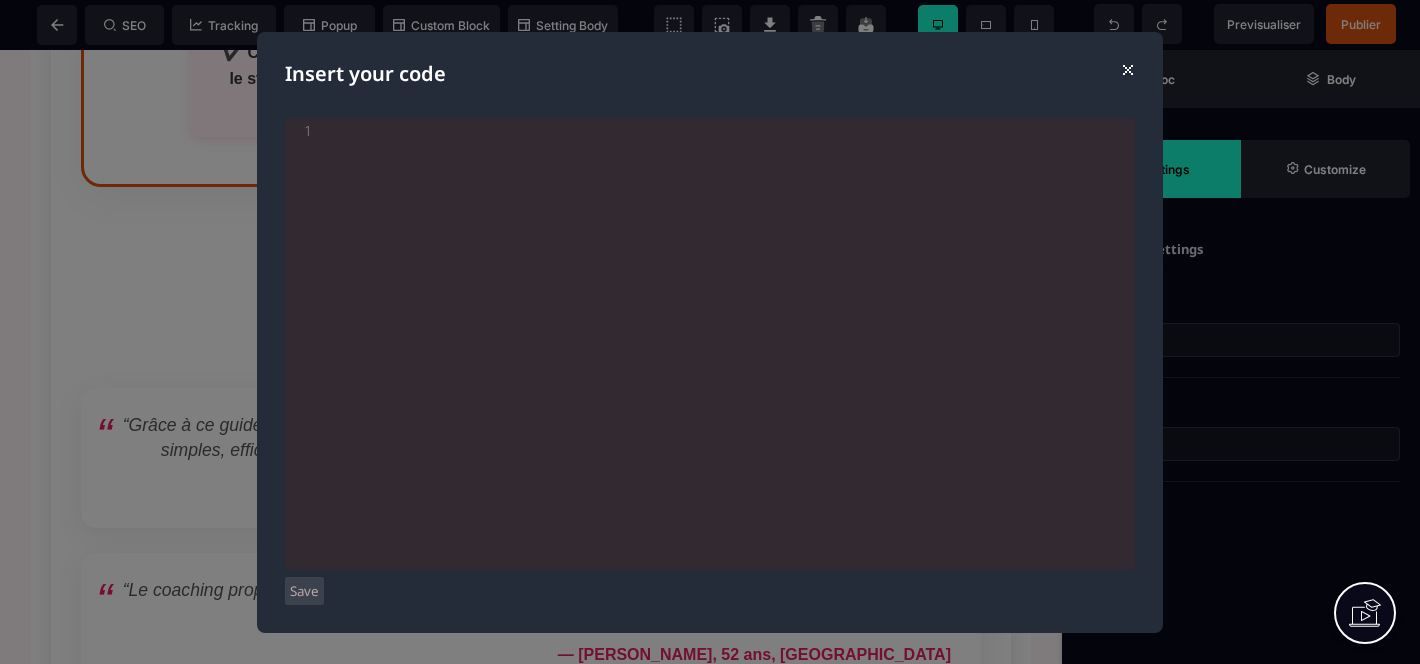 click on "Save" at bounding box center (304, 591) 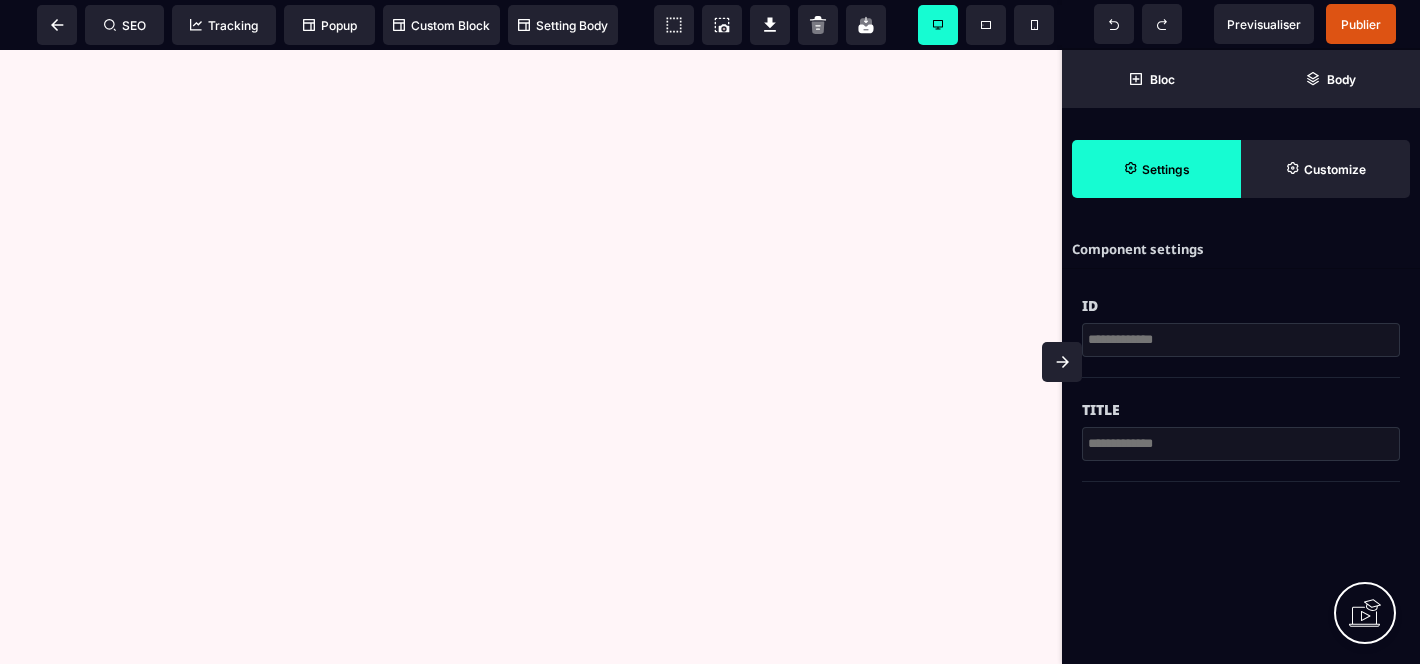 click at bounding box center [531, 357] 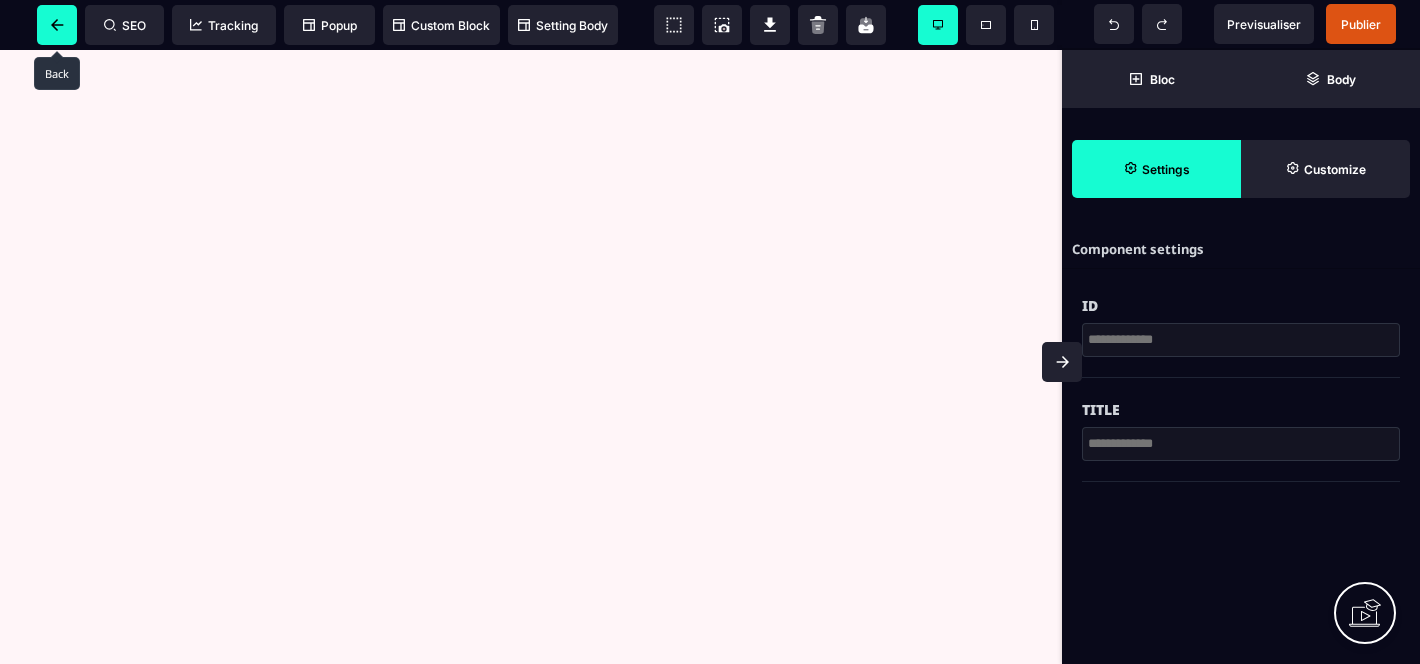 click 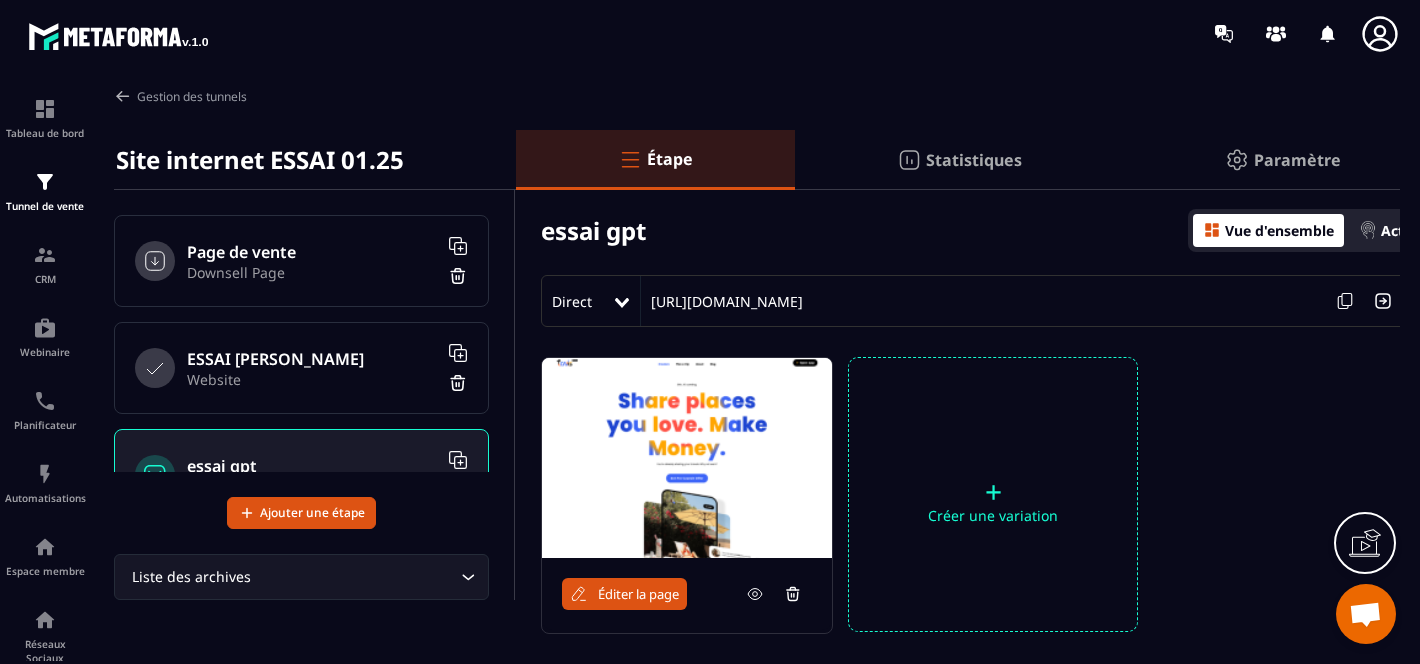 scroll, scrollTop: 1134, scrollLeft: 0, axis: vertical 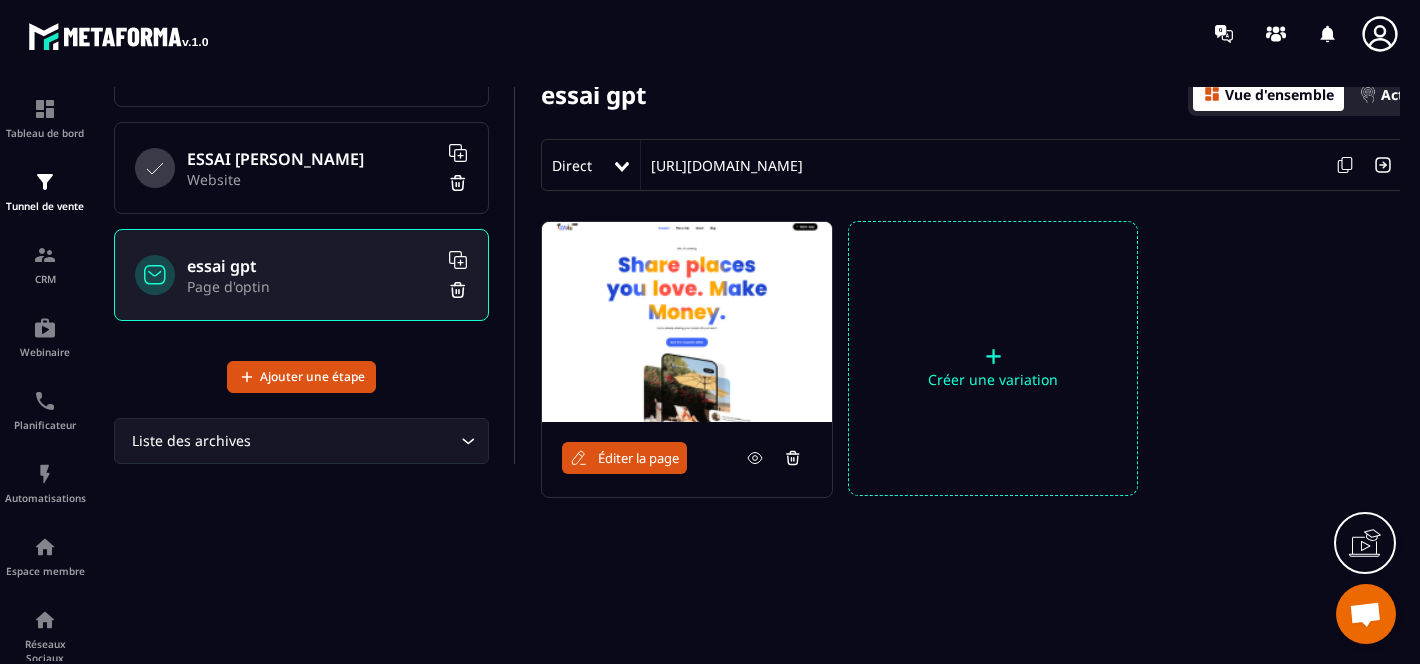 click 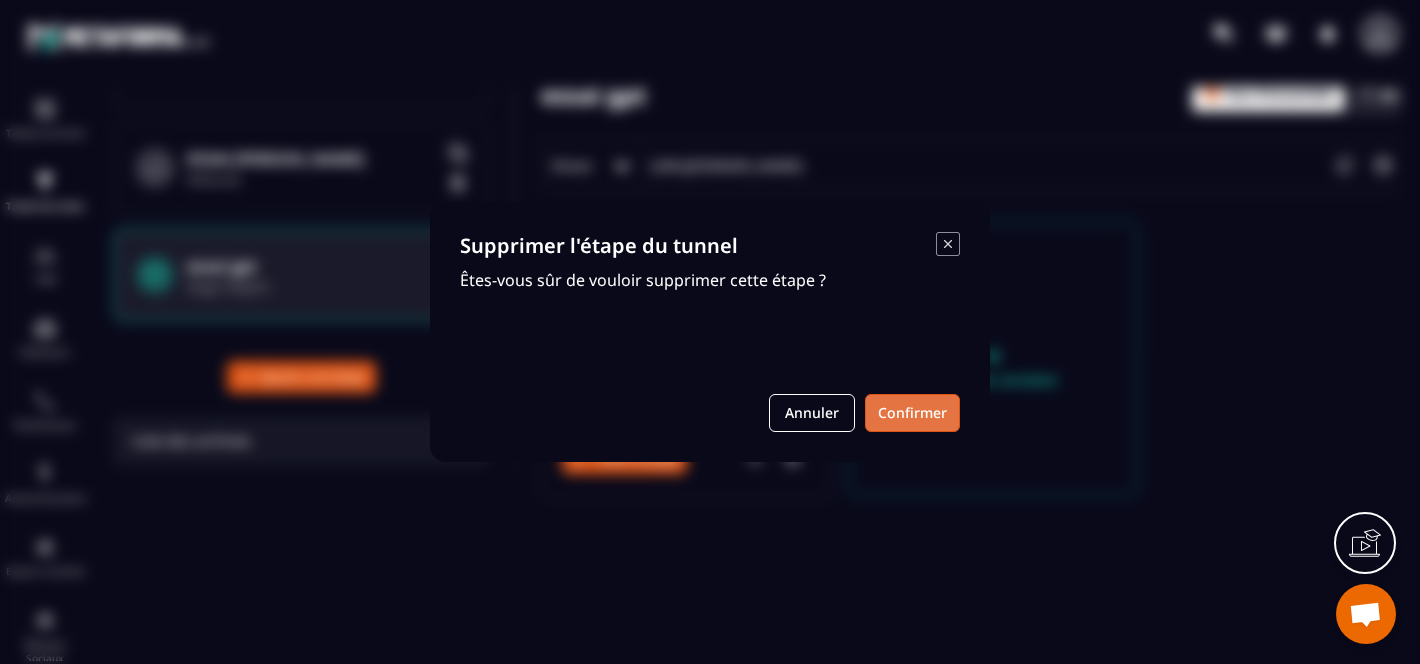 click on "Confirmer" at bounding box center (912, 413) 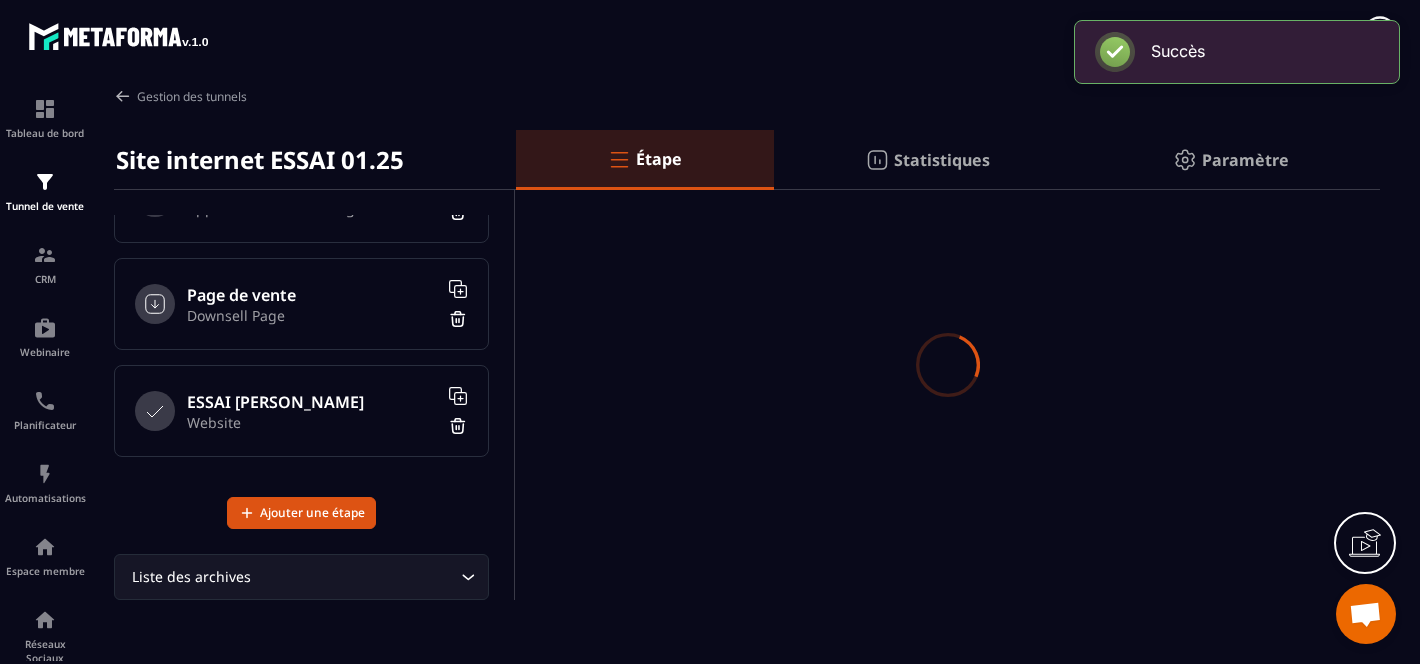 scroll, scrollTop: 1027, scrollLeft: 0, axis: vertical 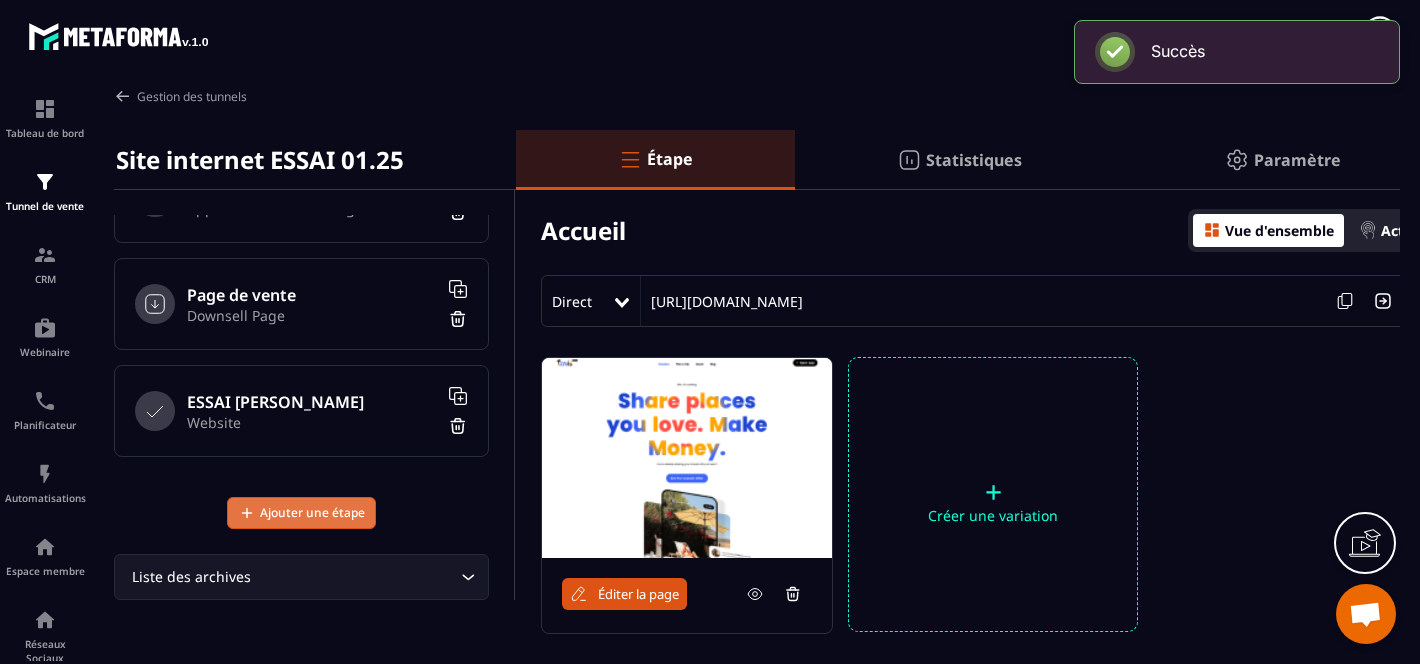 click on "Ajouter une étape" 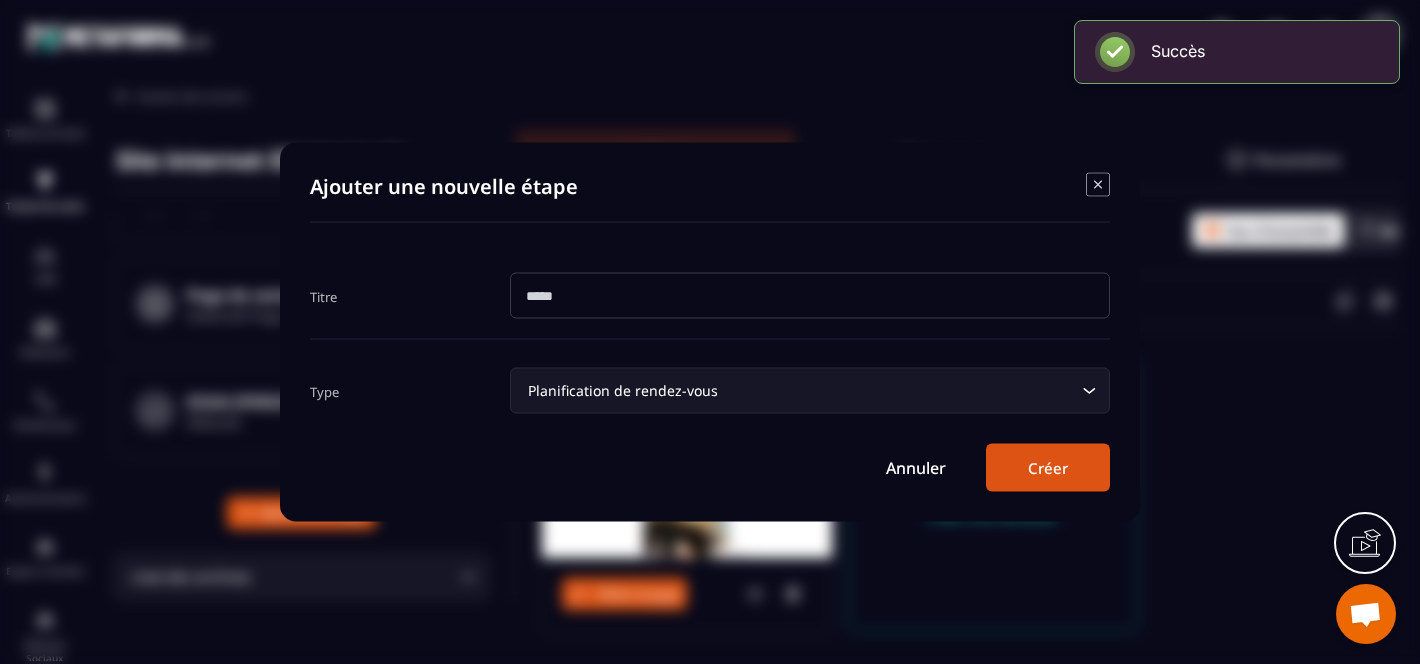 click on "Planification de rendez-vous" at bounding box center (800, 391) 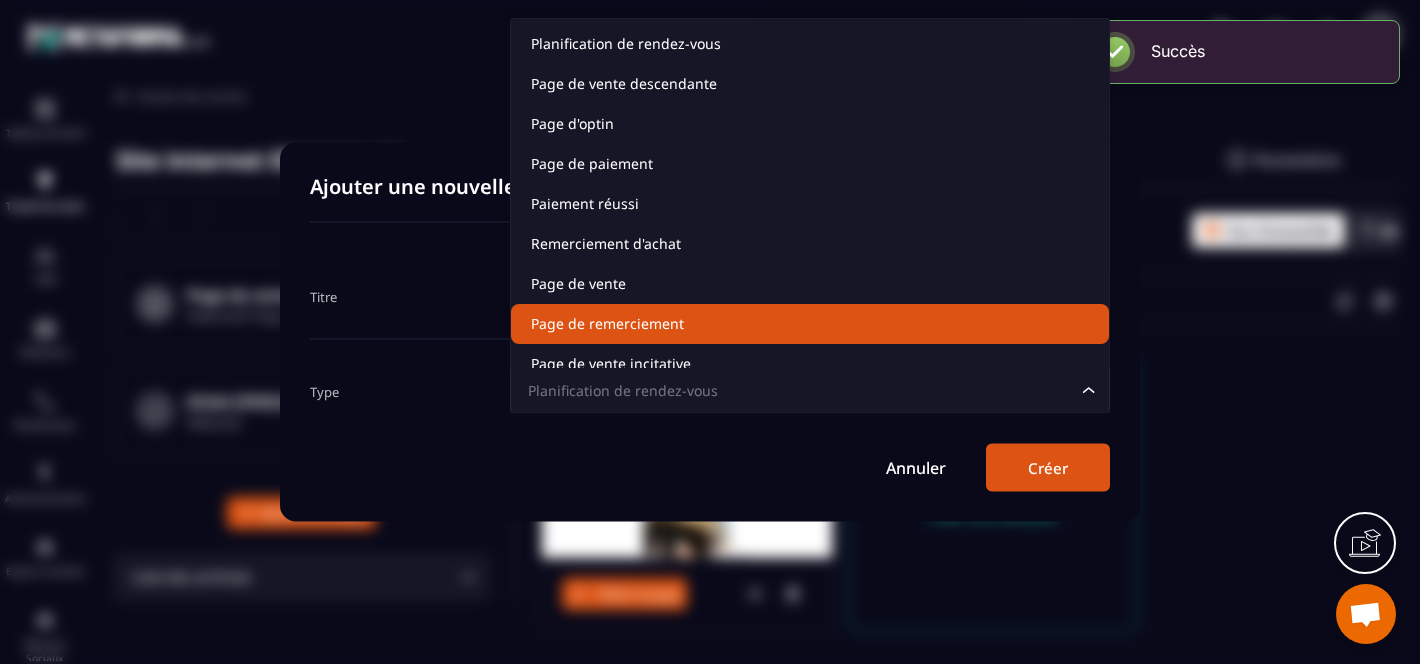 scroll, scrollTop: 15, scrollLeft: 0, axis: vertical 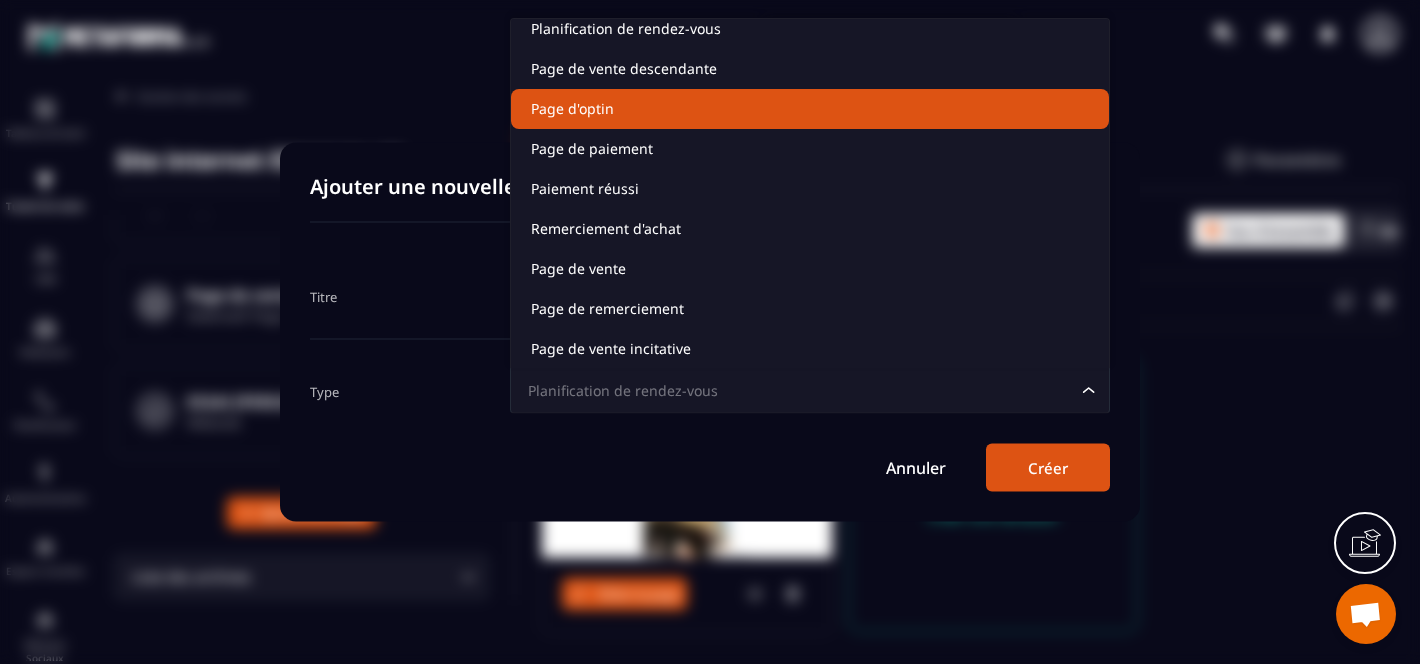 click on "Page d'optin" 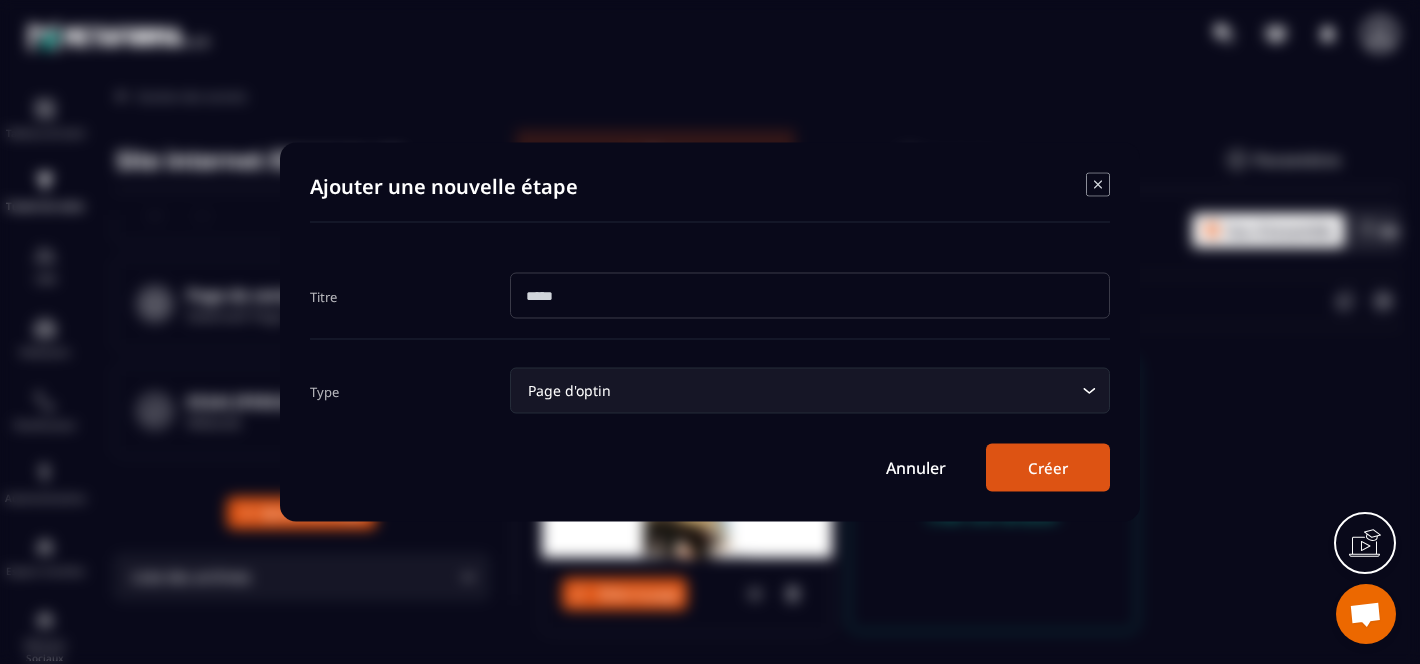 click at bounding box center [810, 296] 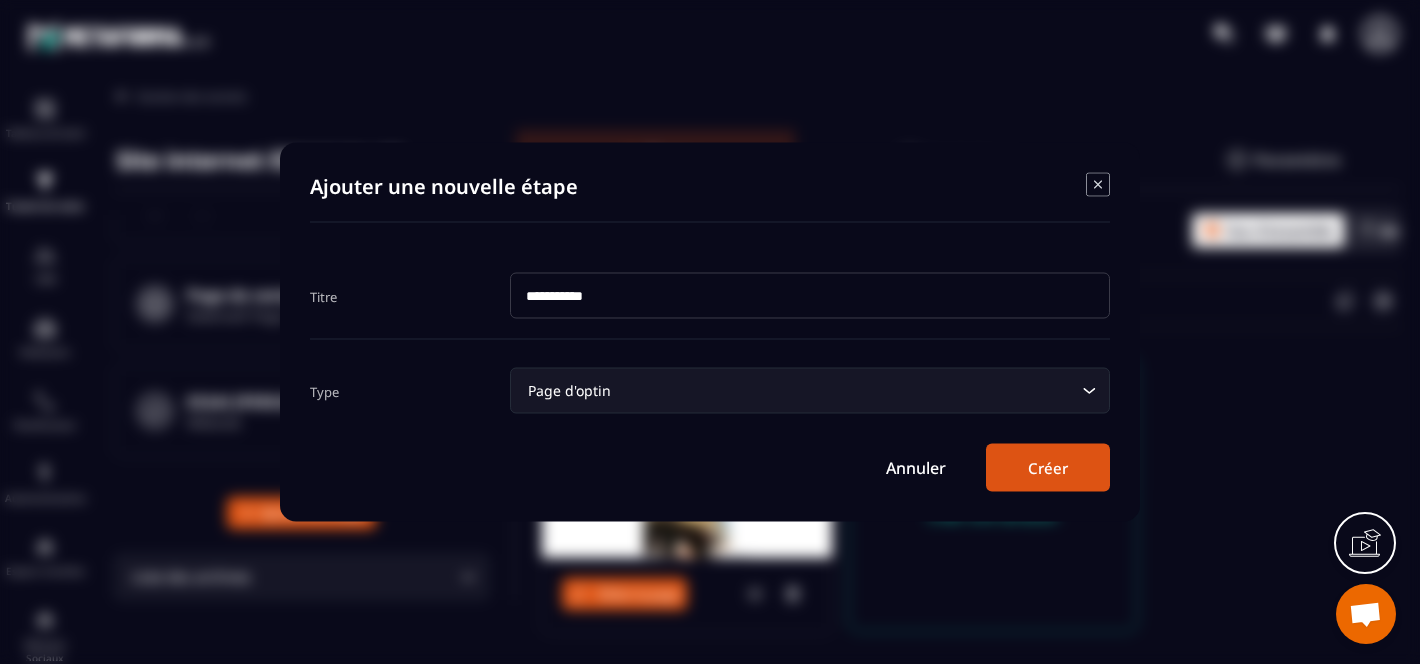 type on "**********" 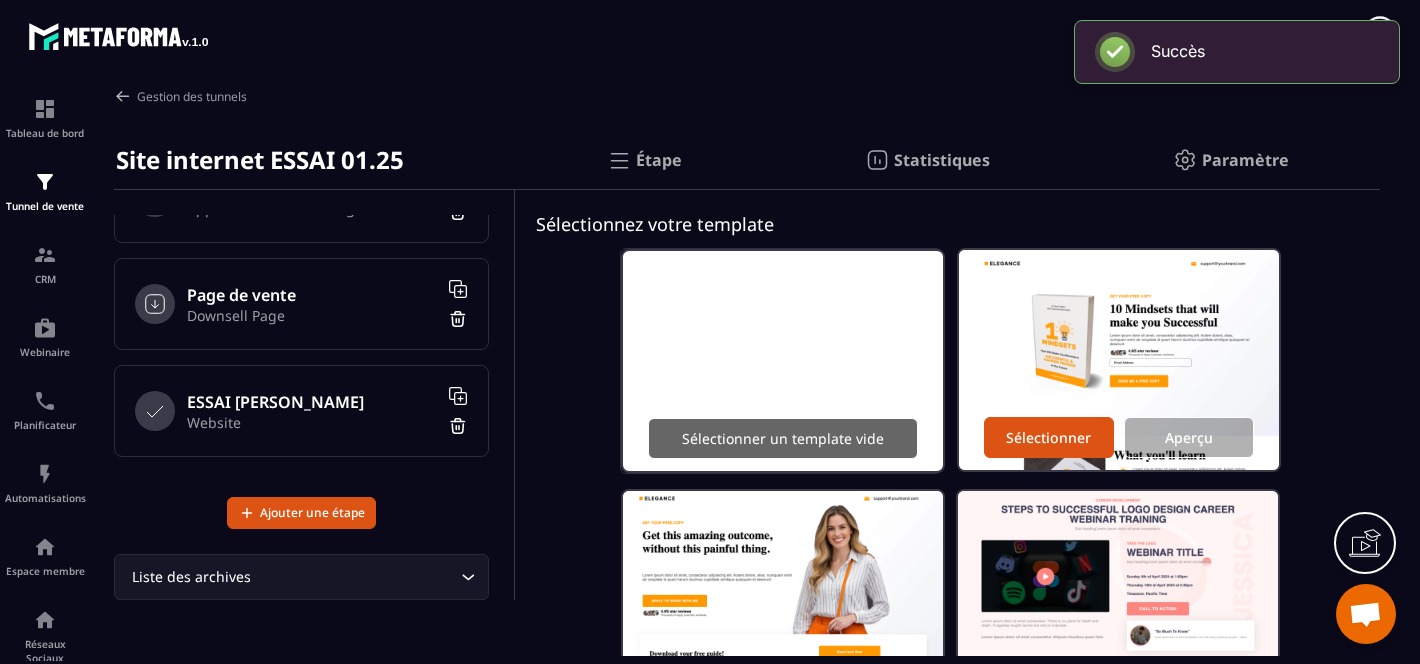 click on "Sélectionner un template vide" at bounding box center [783, 438] 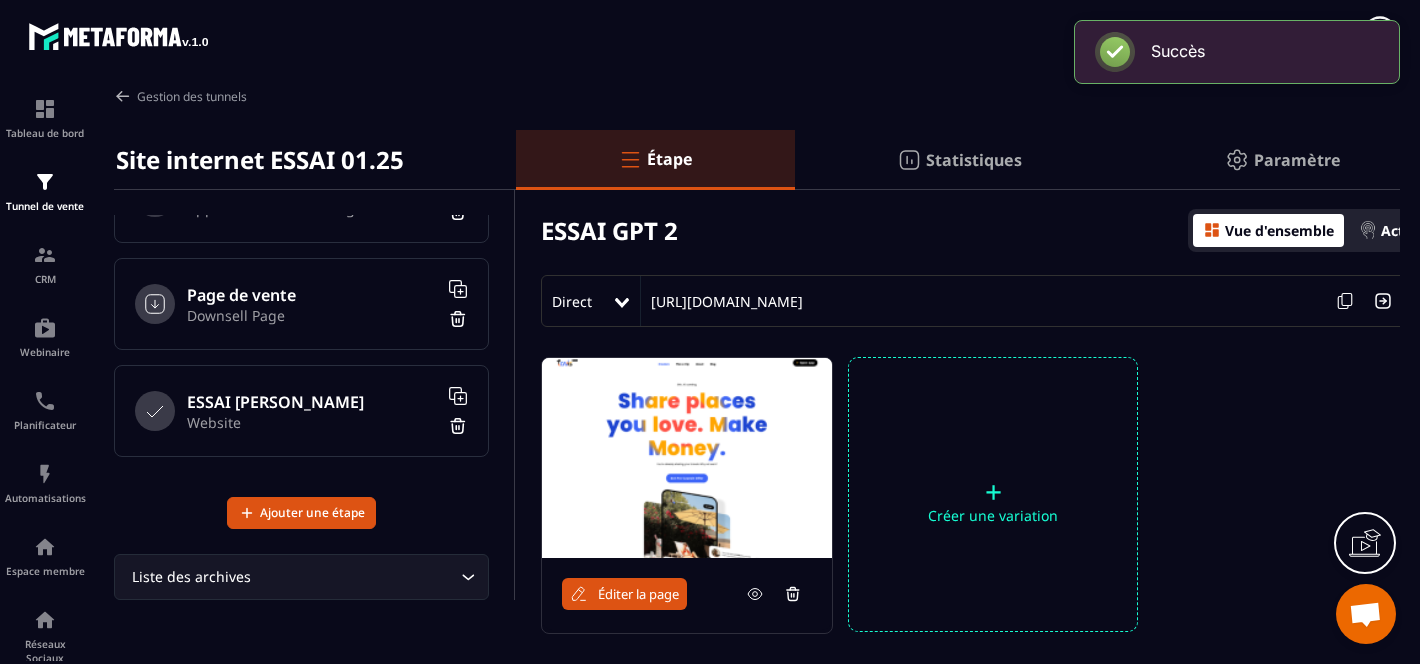 click on "Éditer la page" at bounding box center [638, 594] 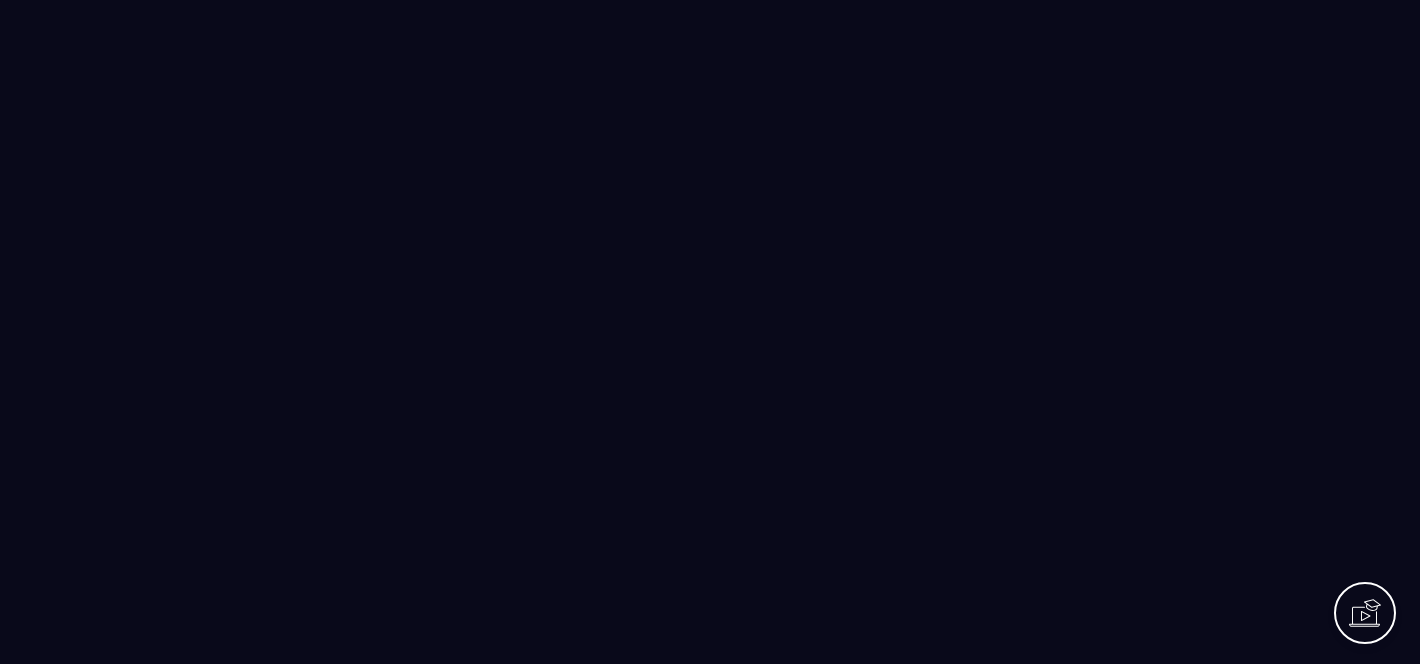scroll, scrollTop: 0, scrollLeft: 0, axis: both 